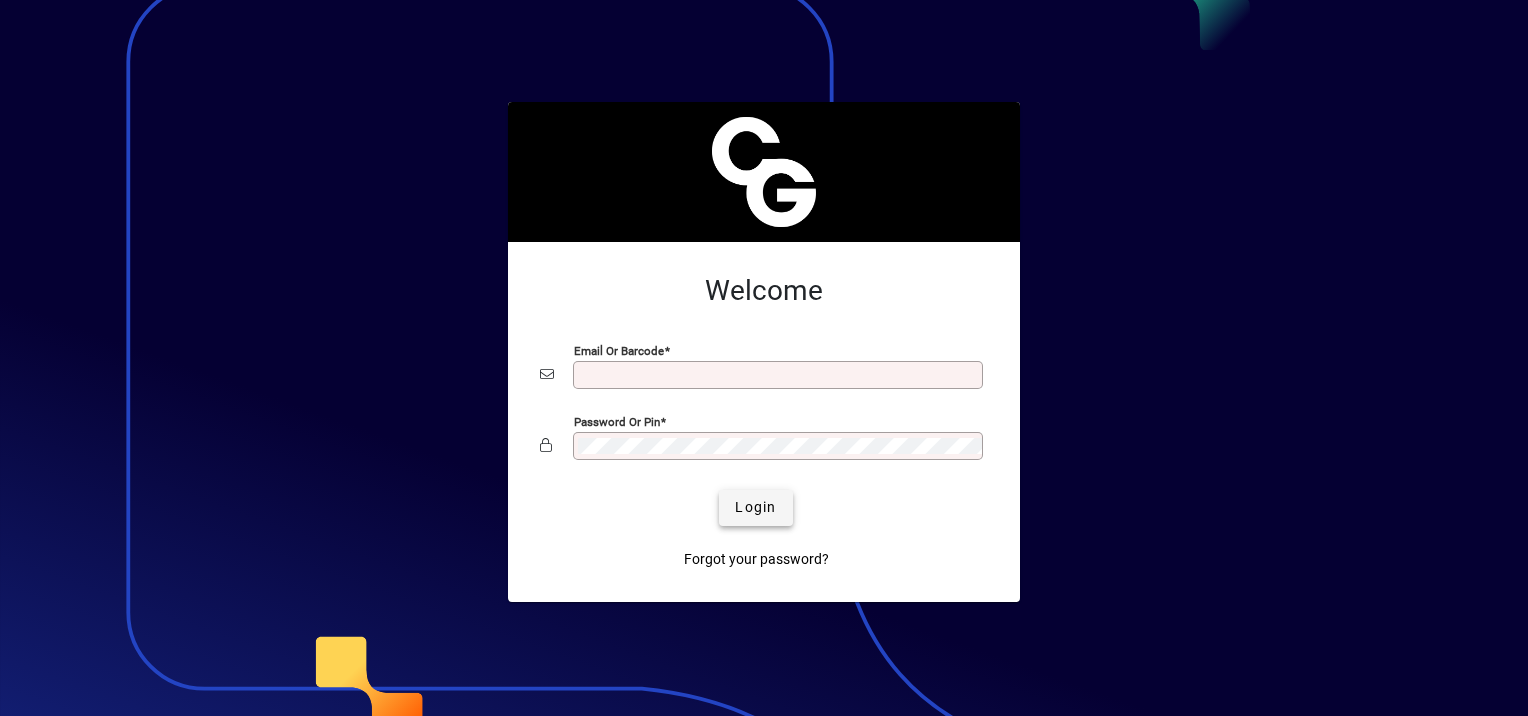 scroll, scrollTop: 0, scrollLeft: 0, axis: both 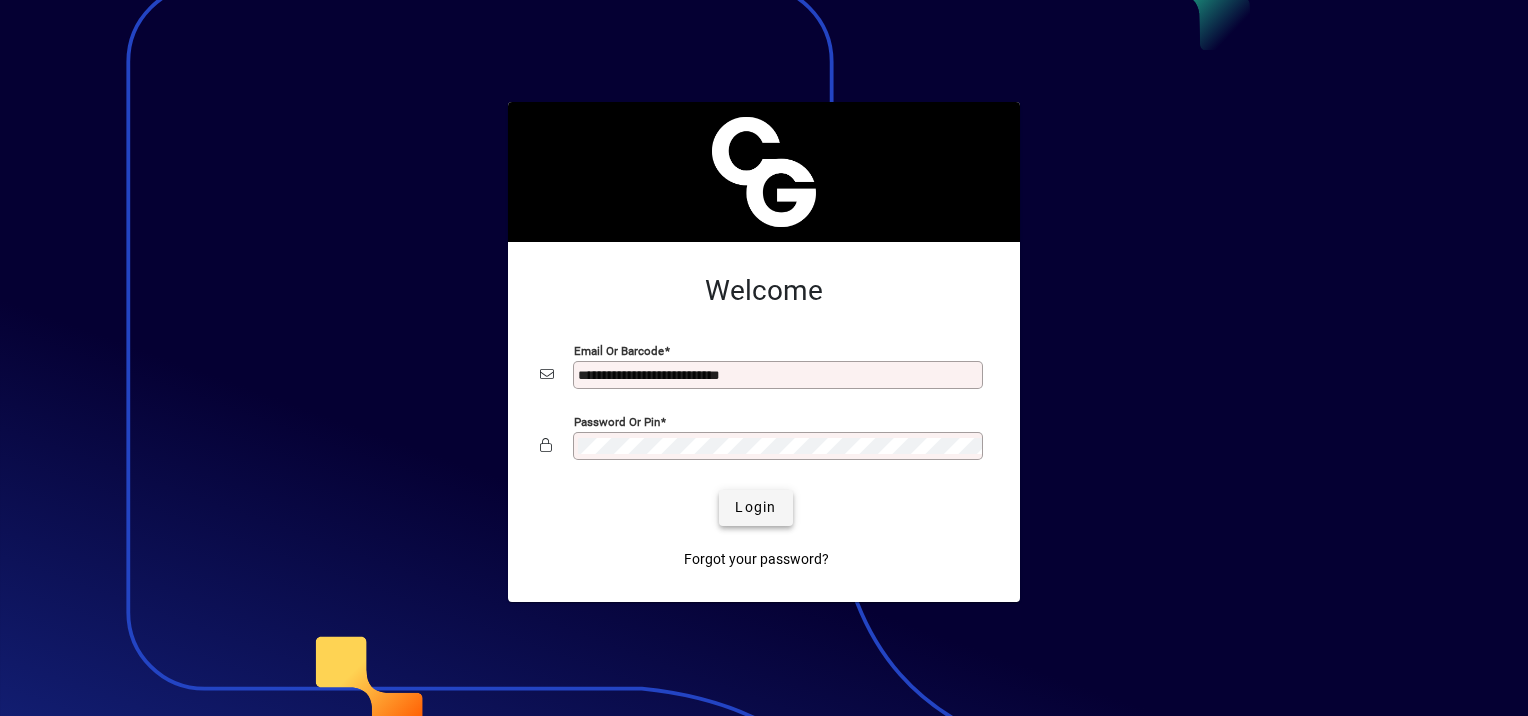 click 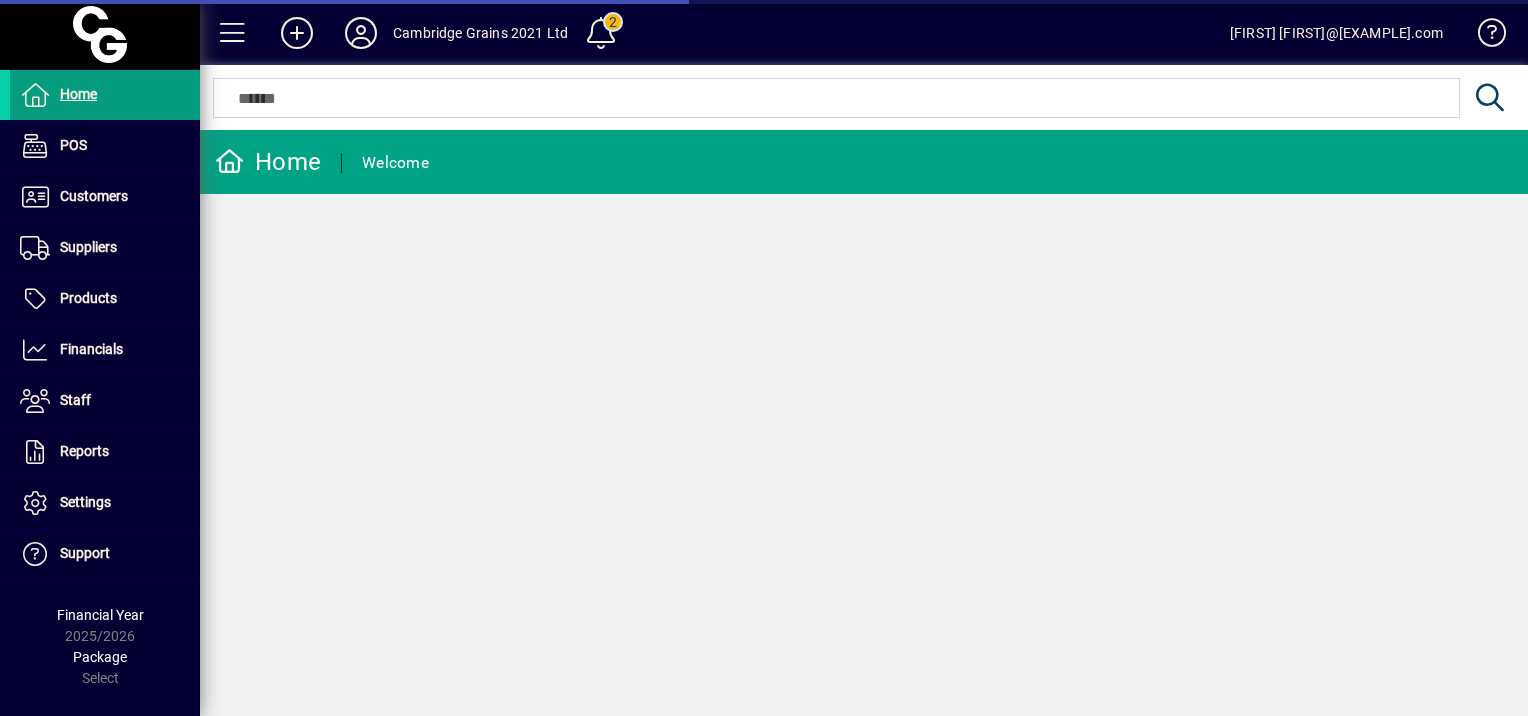 scroll, scrollTop: 0, scrollLeft: 0, axis: both 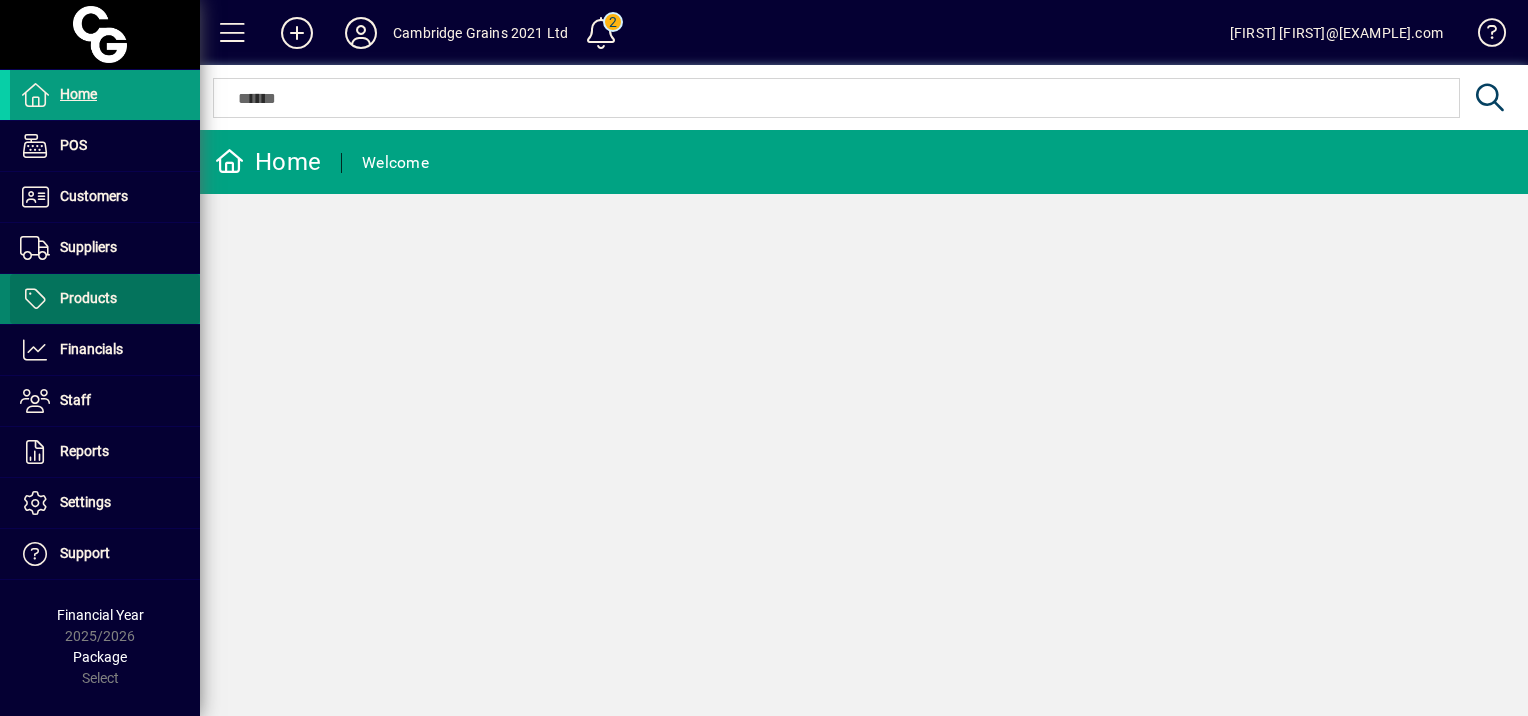drag, startPoint x: 124, startPoint y: 304, endPoint x: 136, endPoint y: 298, distance: 13.416408 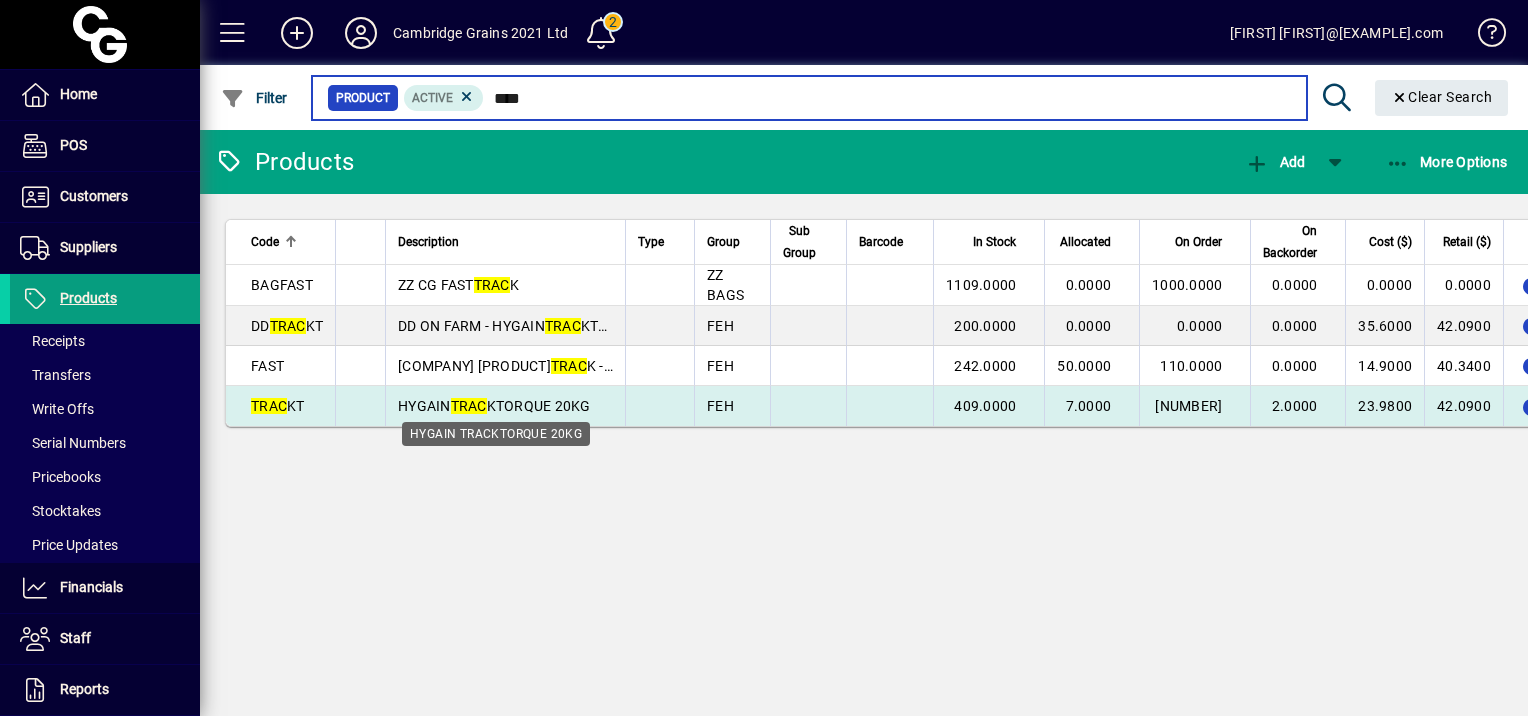 type on "****" 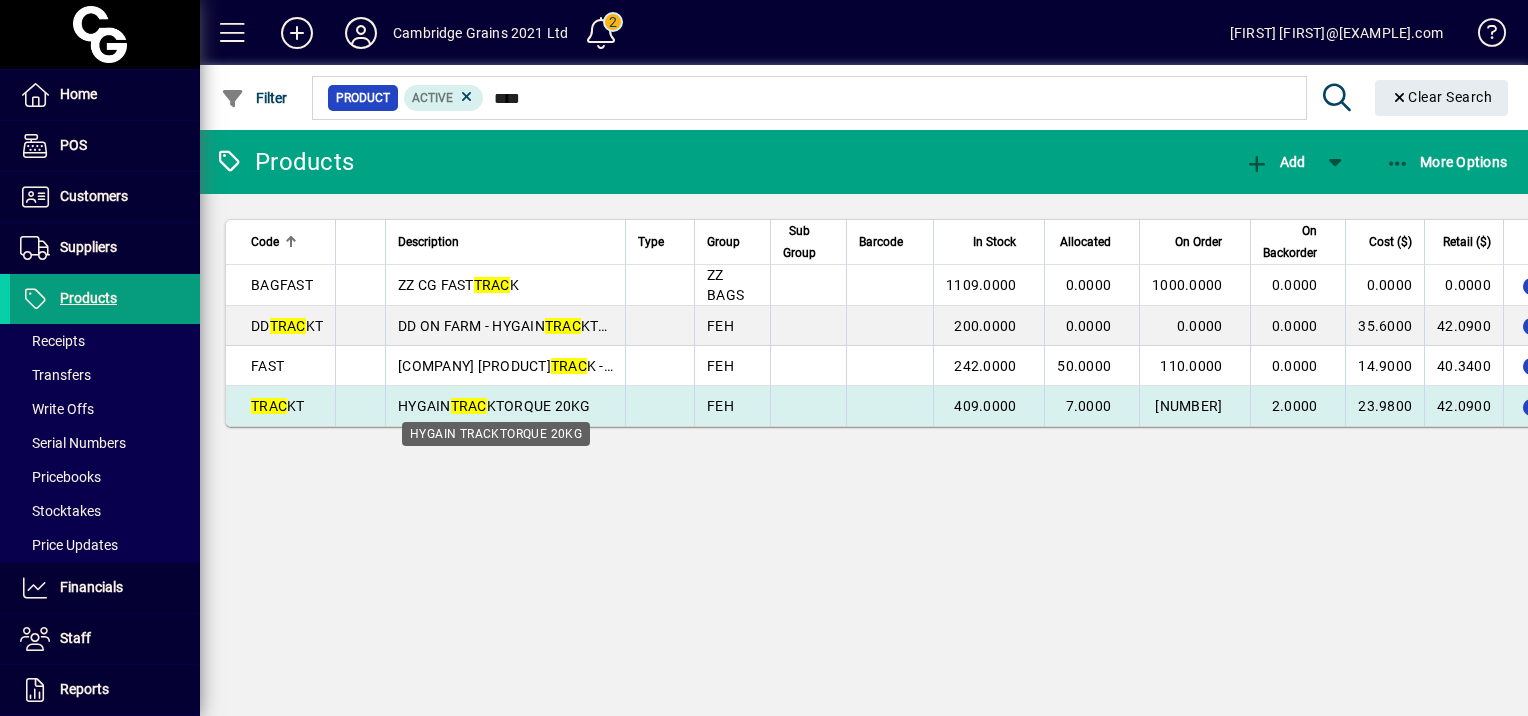 click on "[COMPANY] [PRODUCT]" at bounding box center [494, 406] 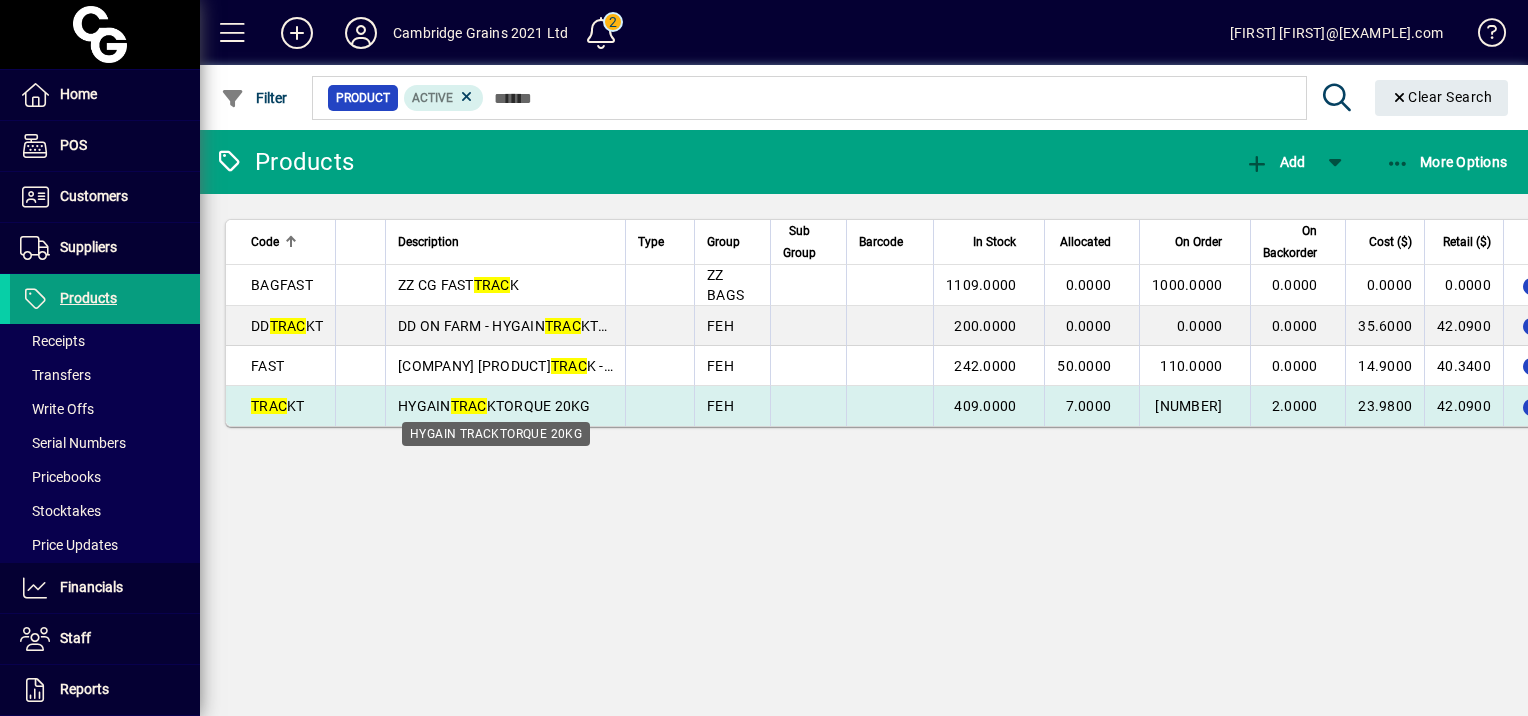 click on "Products Add More Options Code Description Type Group Sub Group Barcode In Stock Allocated On Order On Backorder Cost ($) Retail ($) BAGFAST ZZ CG FAST TRAC K ZZ BAGS 1109.0000 0.0000 1000.0000 0.0000 0.0000 0.0000 DD TRACKT DD ON FARM - HYGAIN TRAC KTORQUE 20KG FEH 200.0000 0.0000 0.0000 0.0000 35.6000 42.0900 FAST CAMBRIDGE GRAINS FAST TRAC K - 25kg FEH 242.0000 50.0000 110.0000 0.0000 14.9000 40.3400 TRACKT HYGAIN TRAC KTORQUE 20KG FEH 409.0000 7.0000 2710.0000 2.0000 23.9800 42.0900" 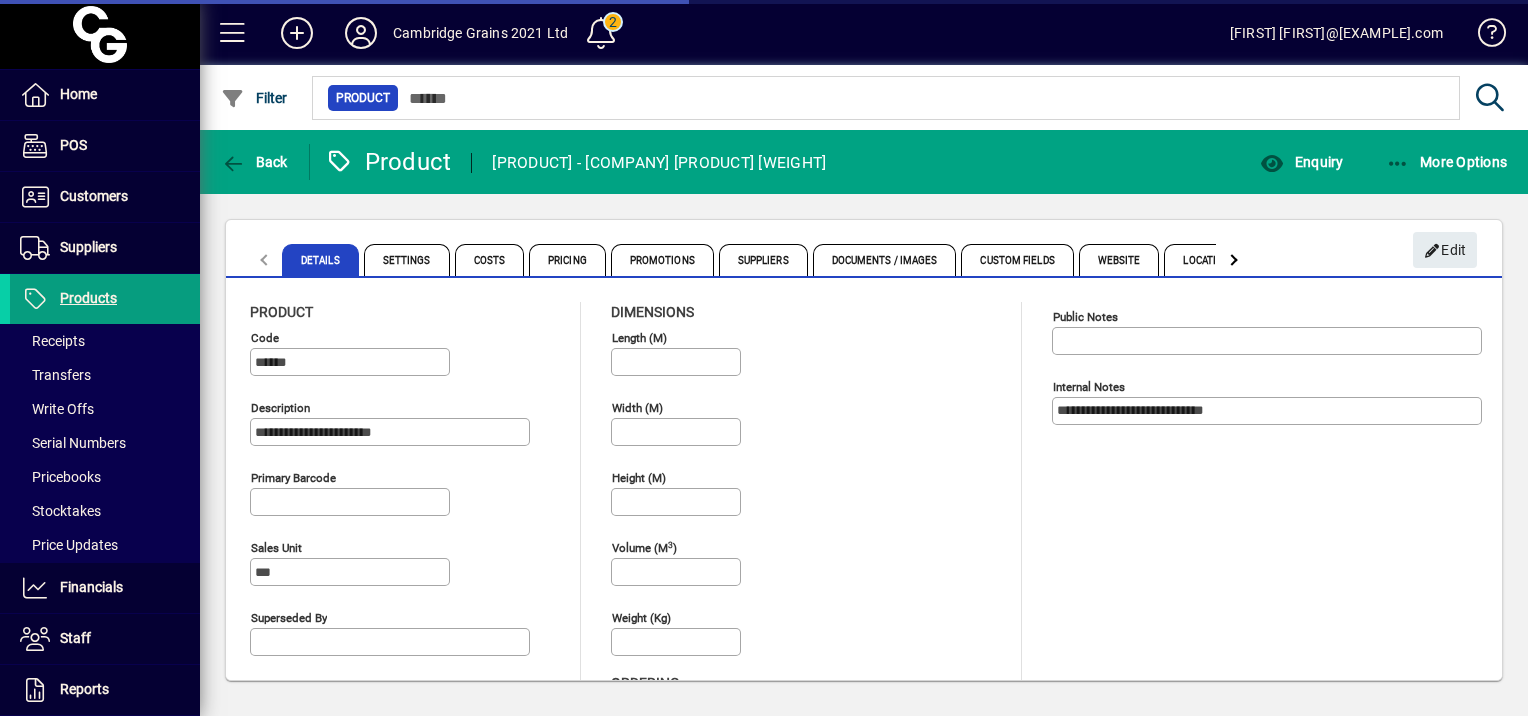 type on "**********" 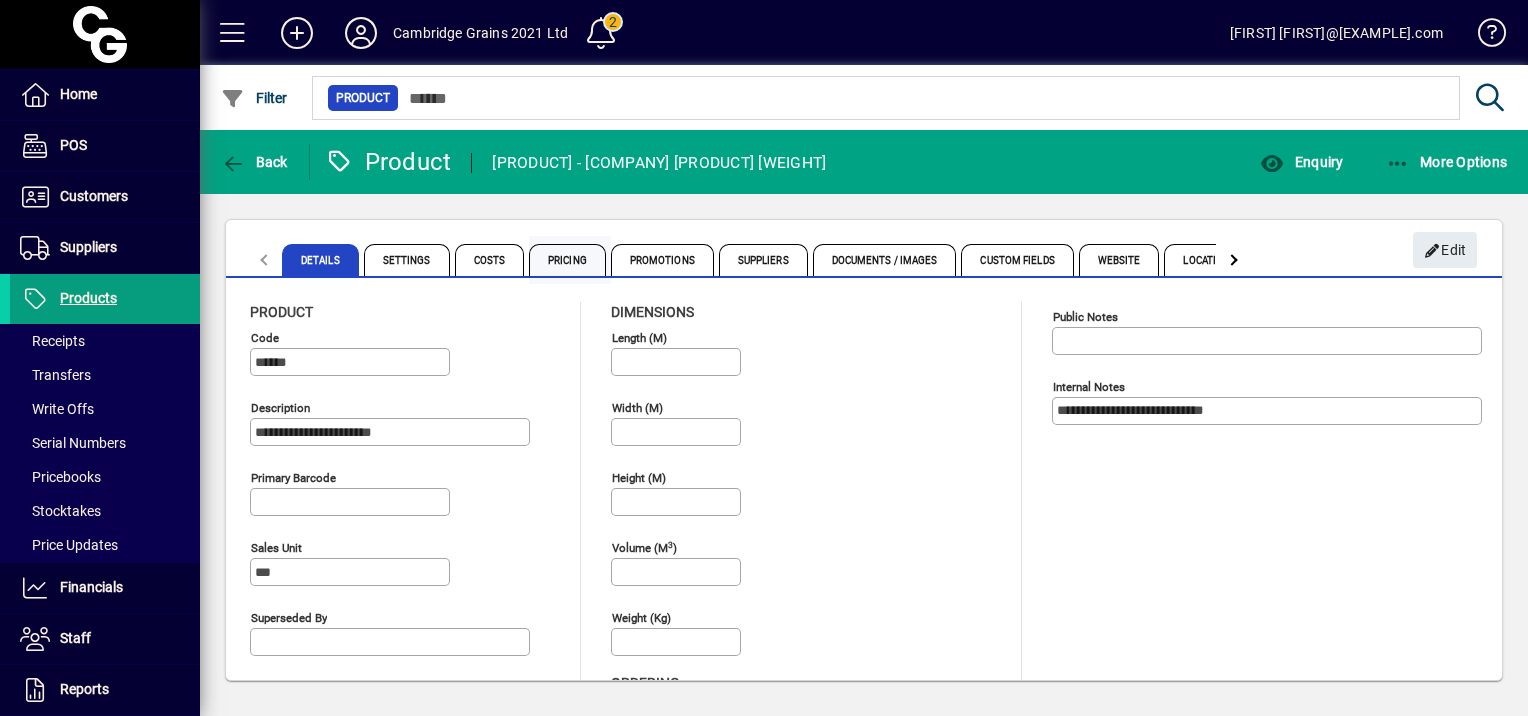 click on "Pricing" at bounding box center [567, 260] 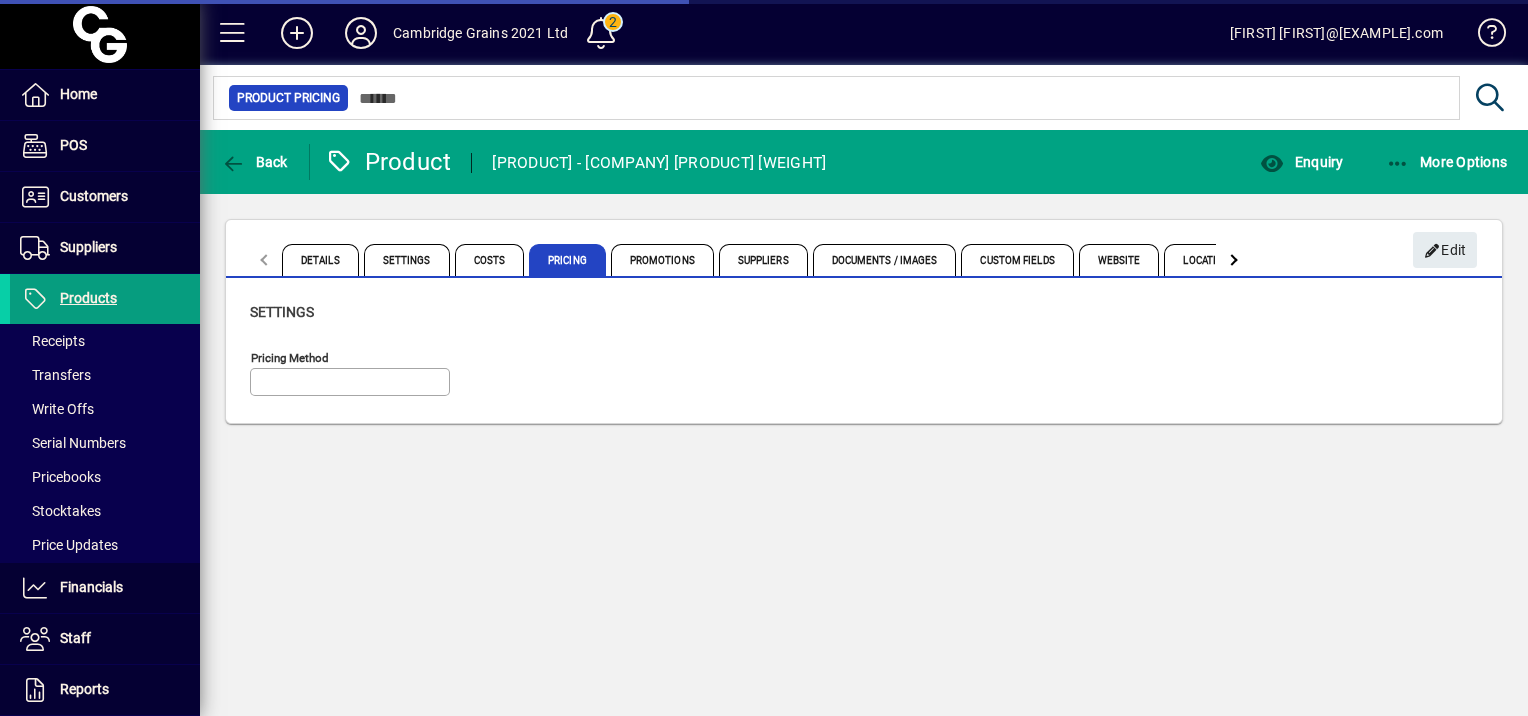 type on "**********" 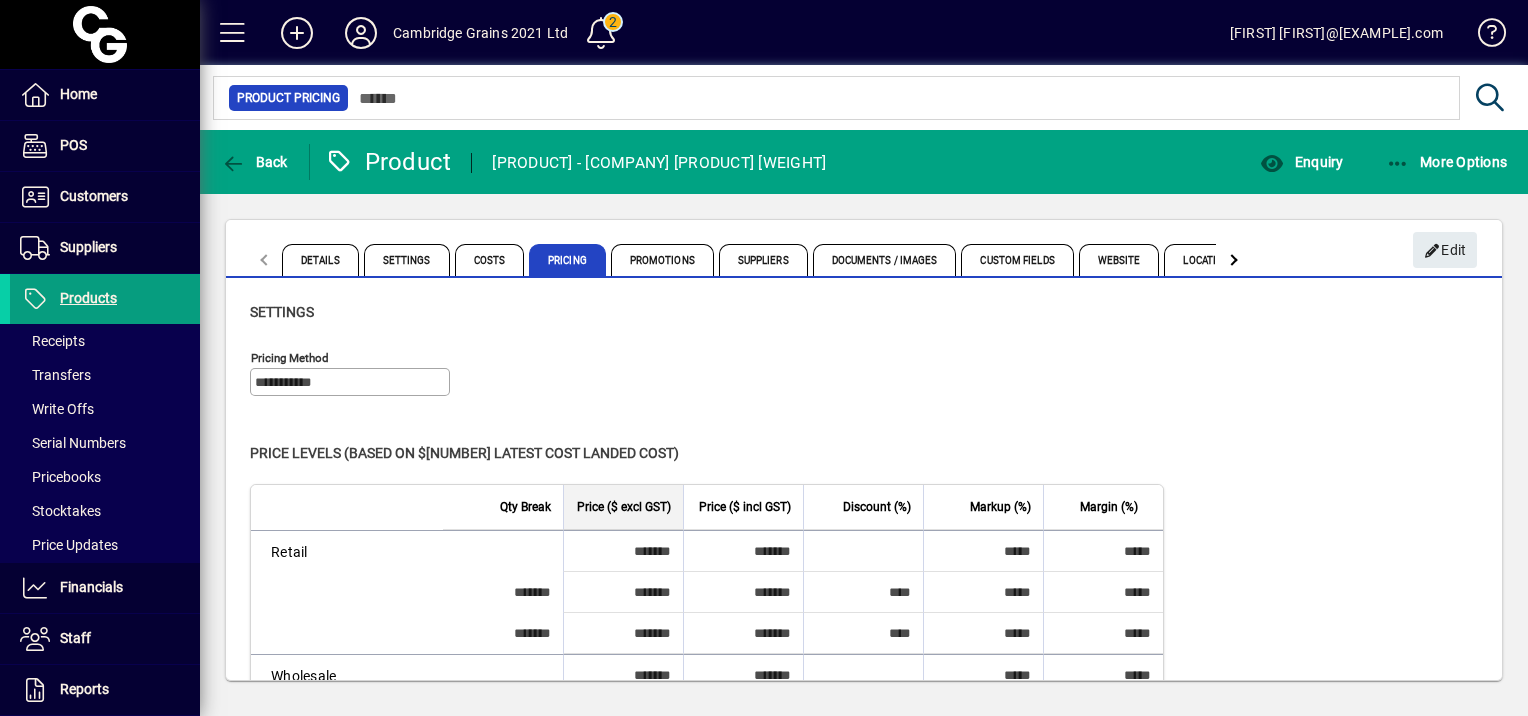 scroll, scrollTop: 200, scrollLeft: 0, axis: vertical 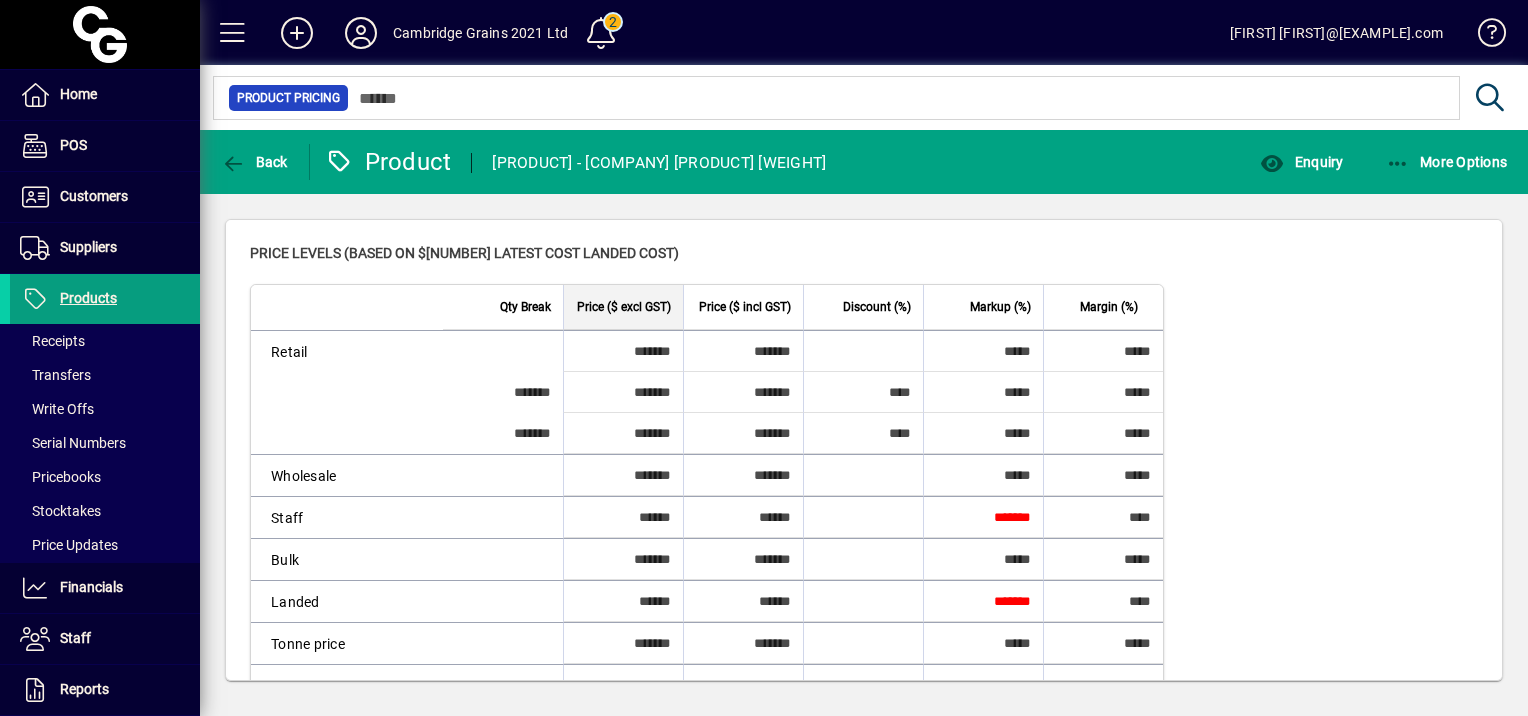 click 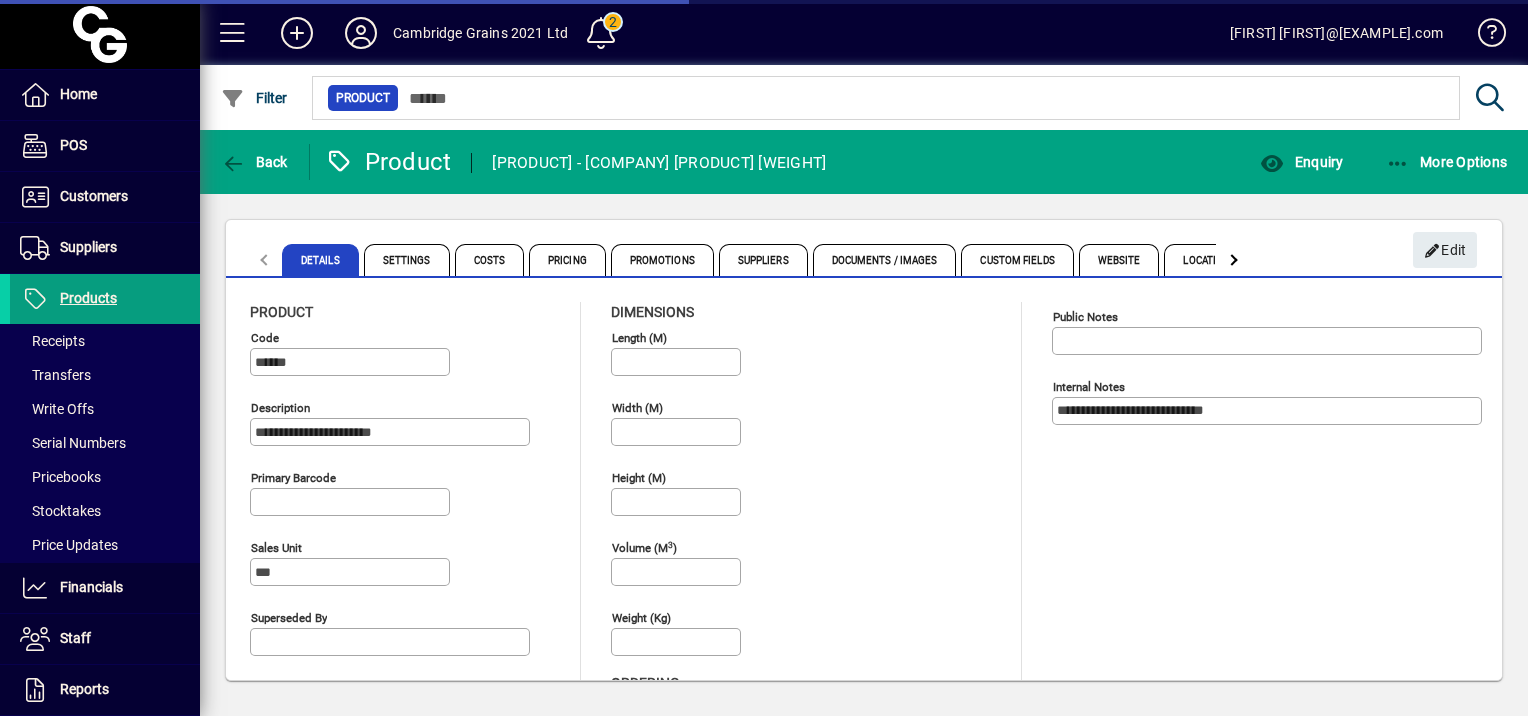 type on "**********" 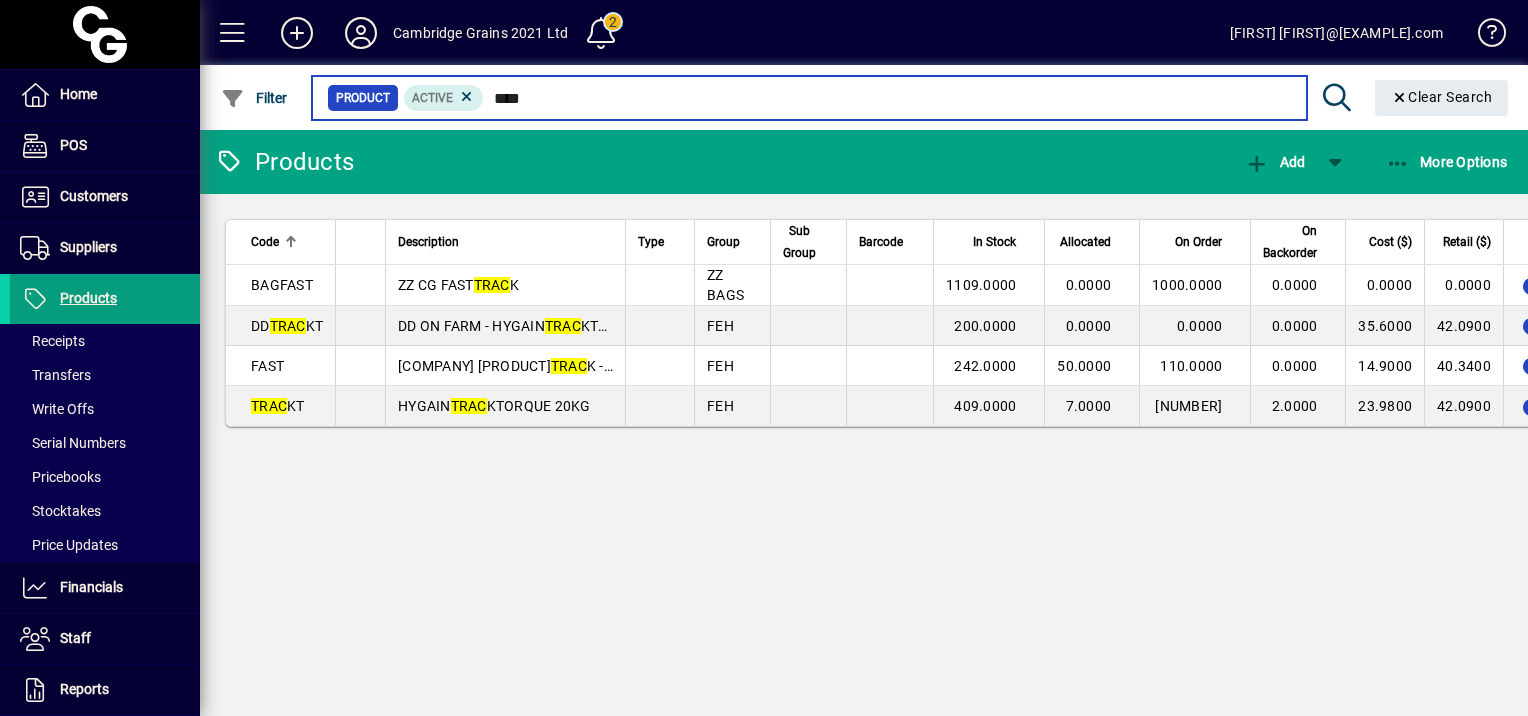 drag, startPoint x: 524, startPoint y: 100, endPoint x: 492, endPoint y: 98, distance: 32.06244 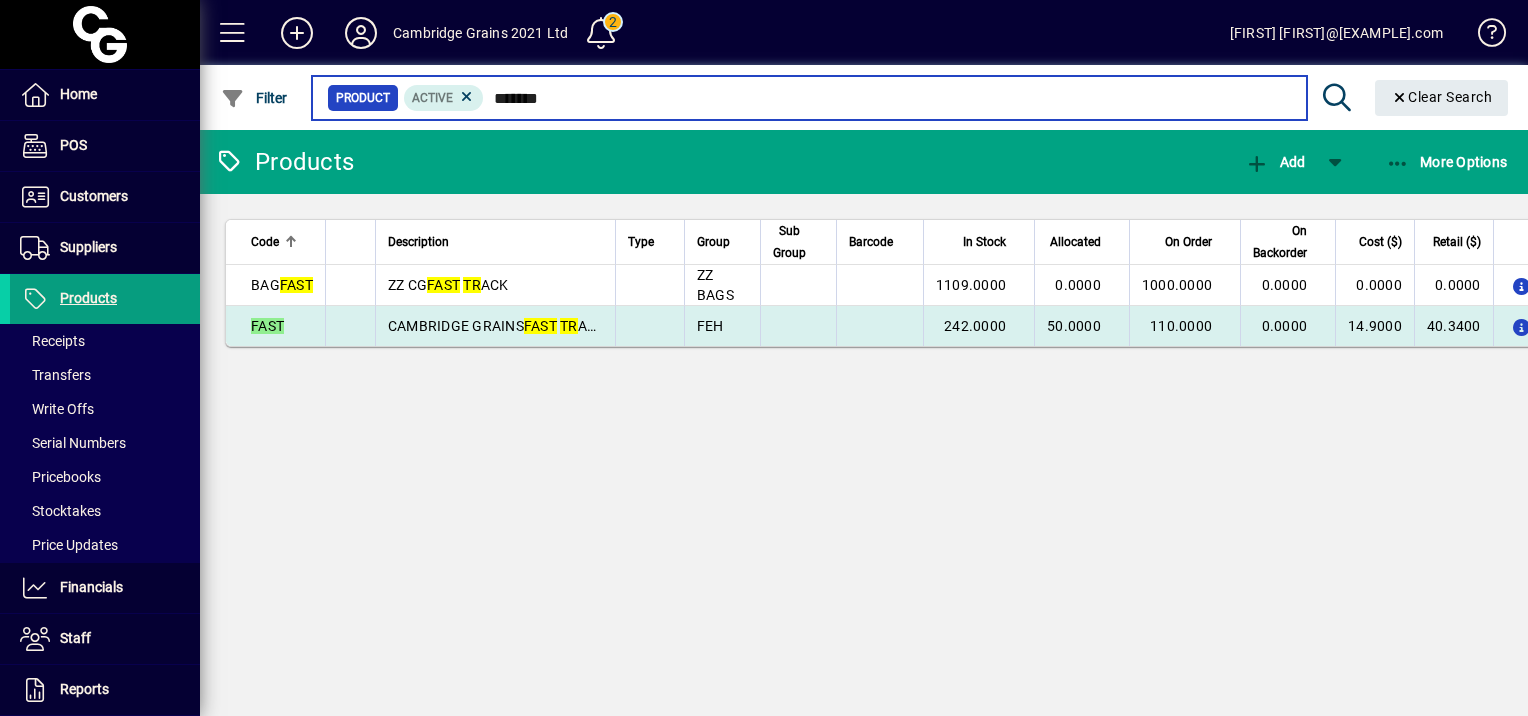 type on "*******" 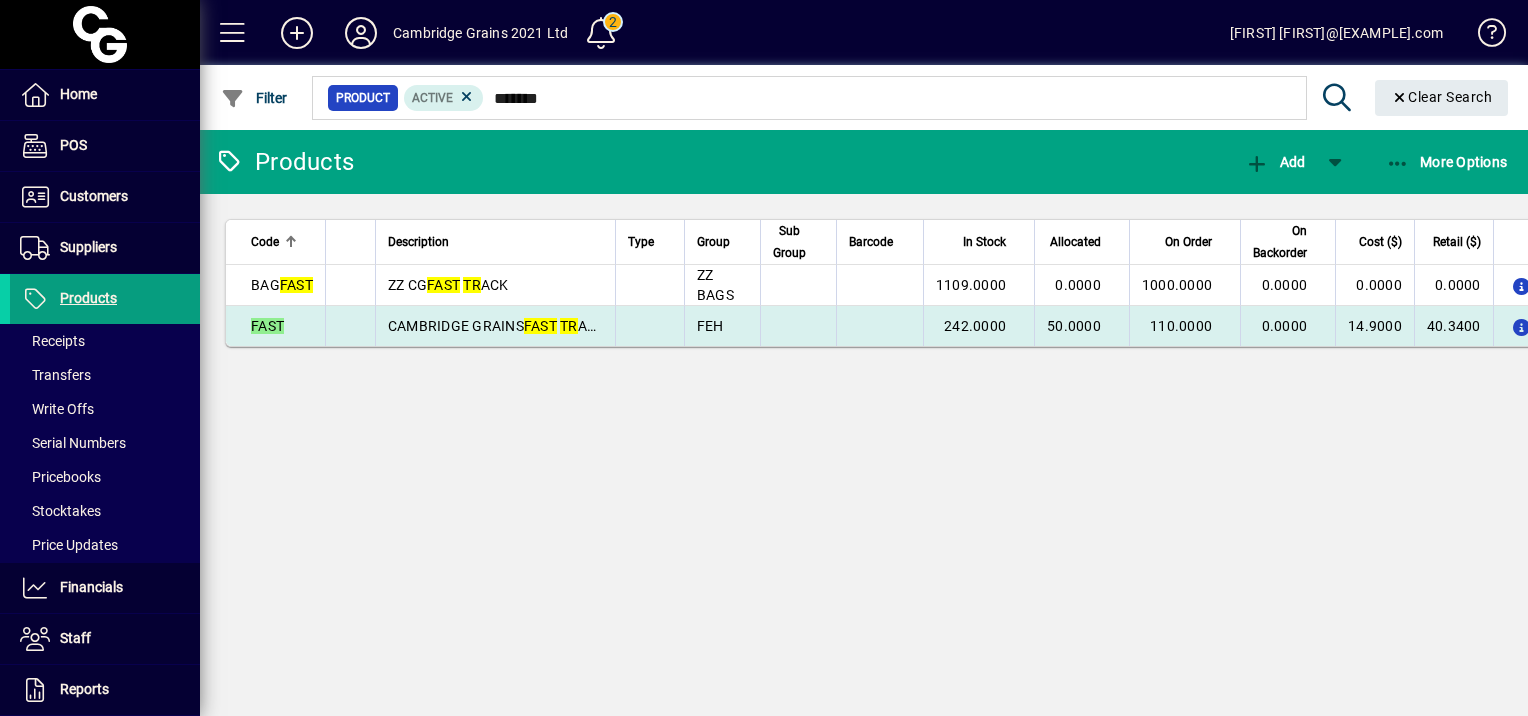 click on "[COMPANY] [PRODUCT]" at bounding box center (518, 326) 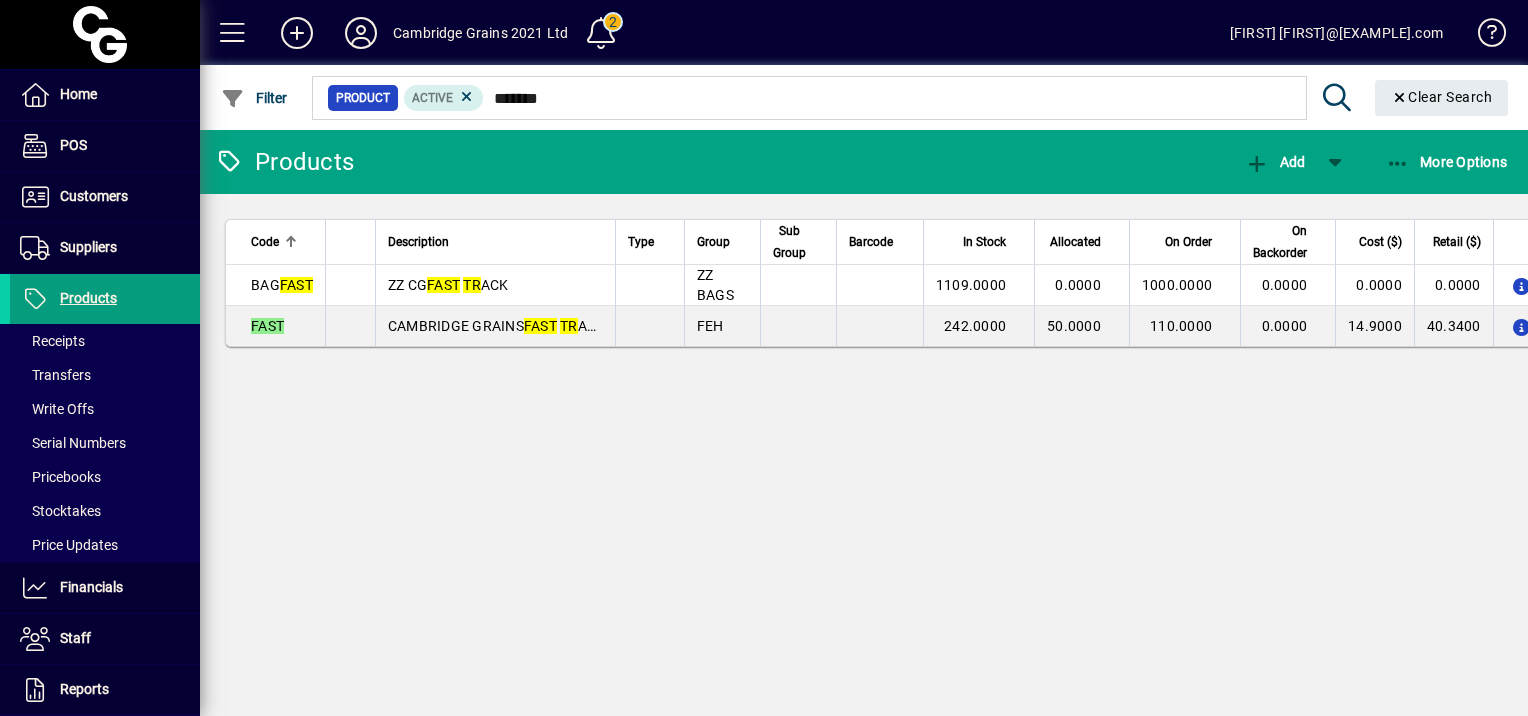 type 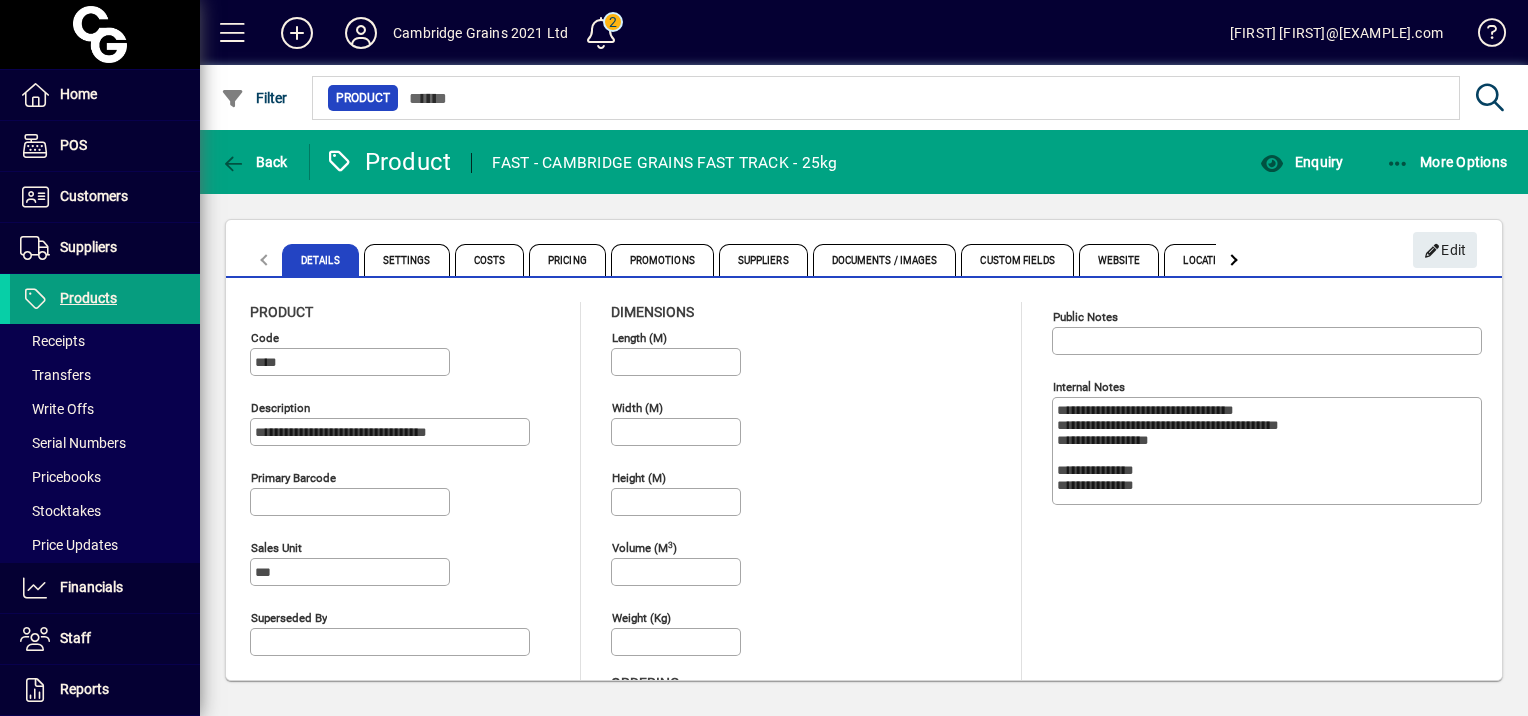 type on "**********" 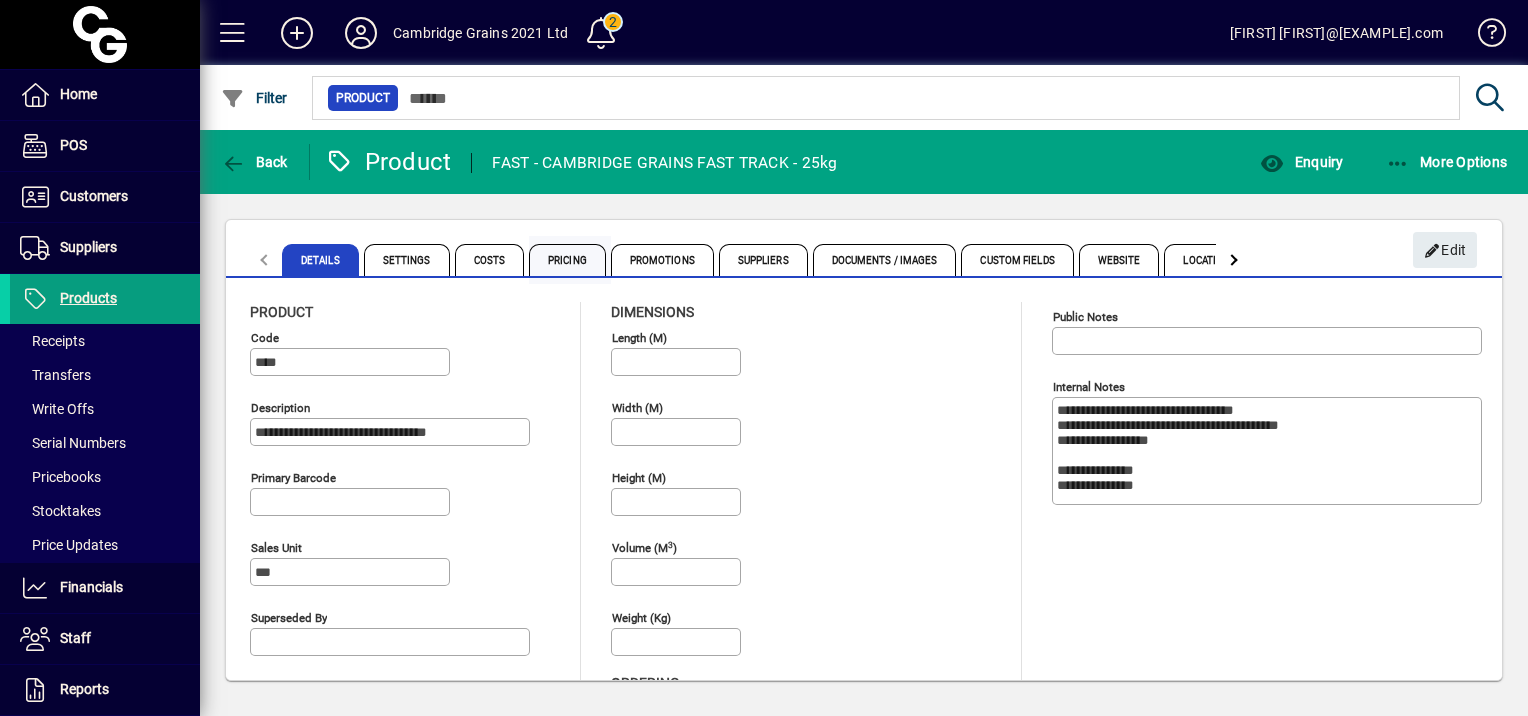 click on "Pricing" at bounding box center [567, 260] 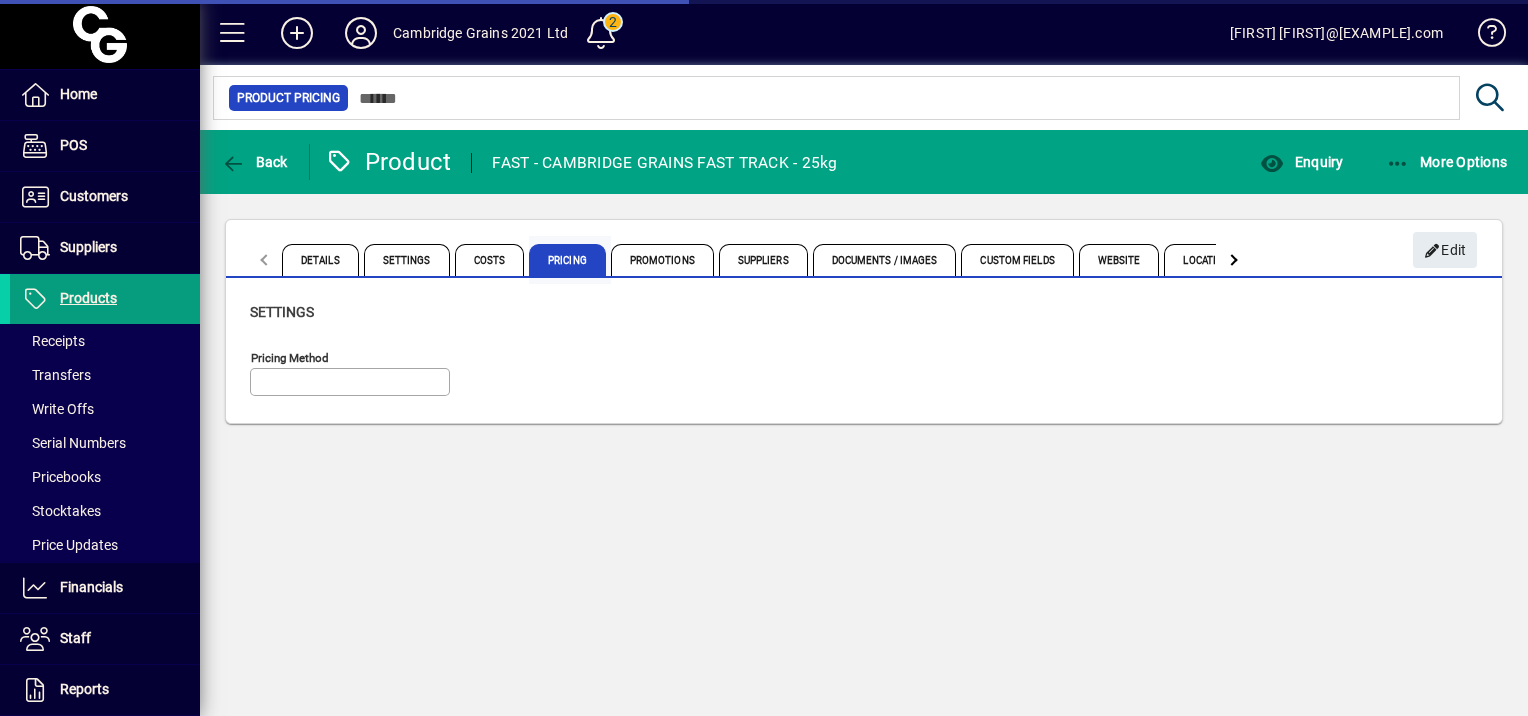type on "**********" 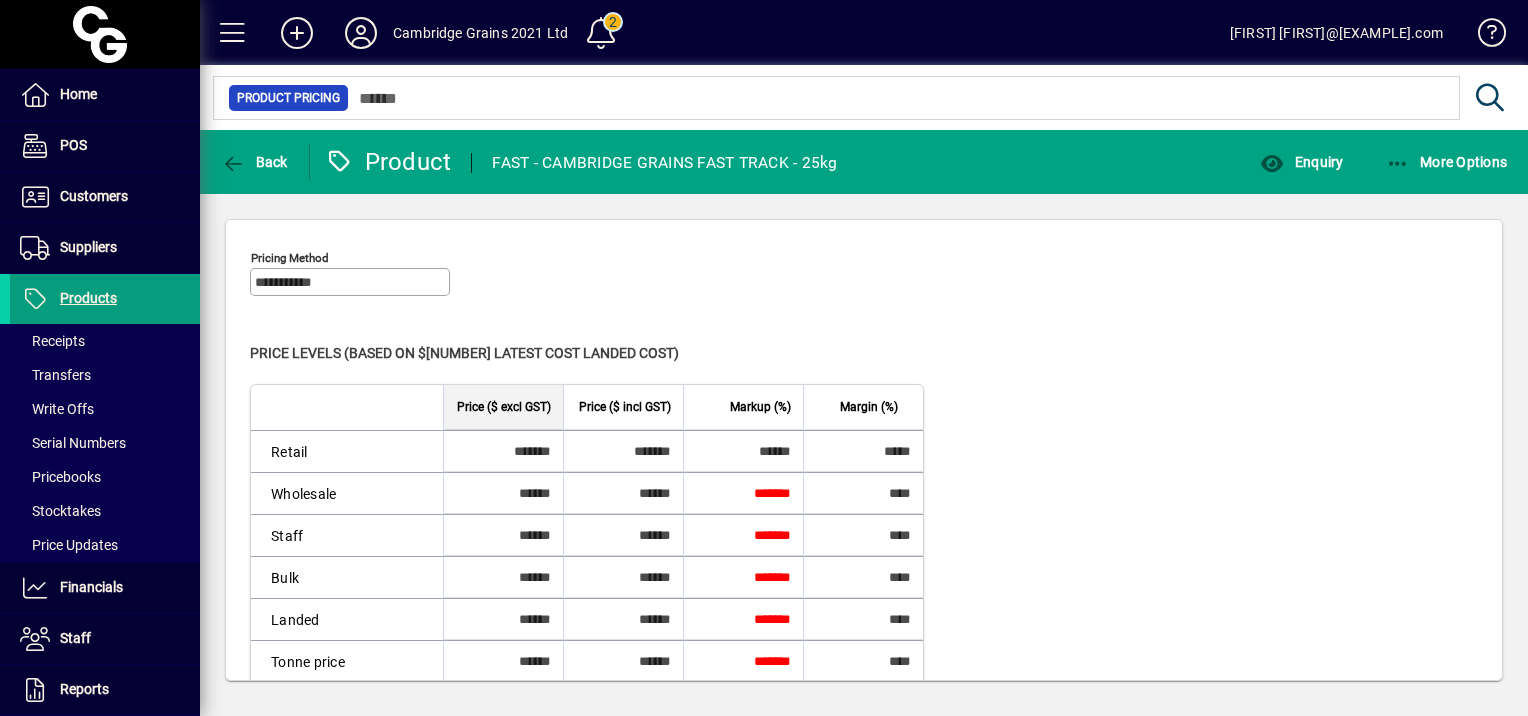 scroll, scrollTop: 197, scrollLeft: 0, axis: vertical 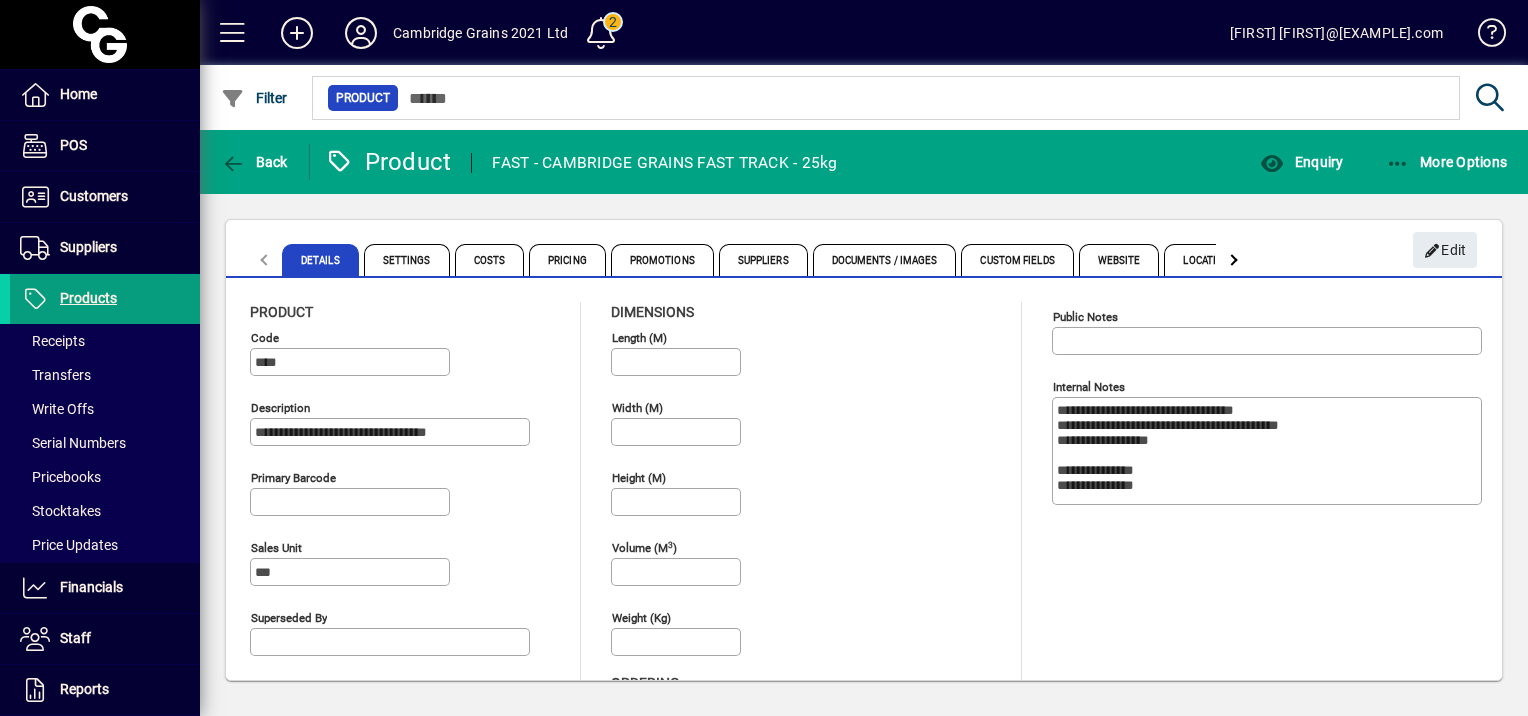 type on "**********" 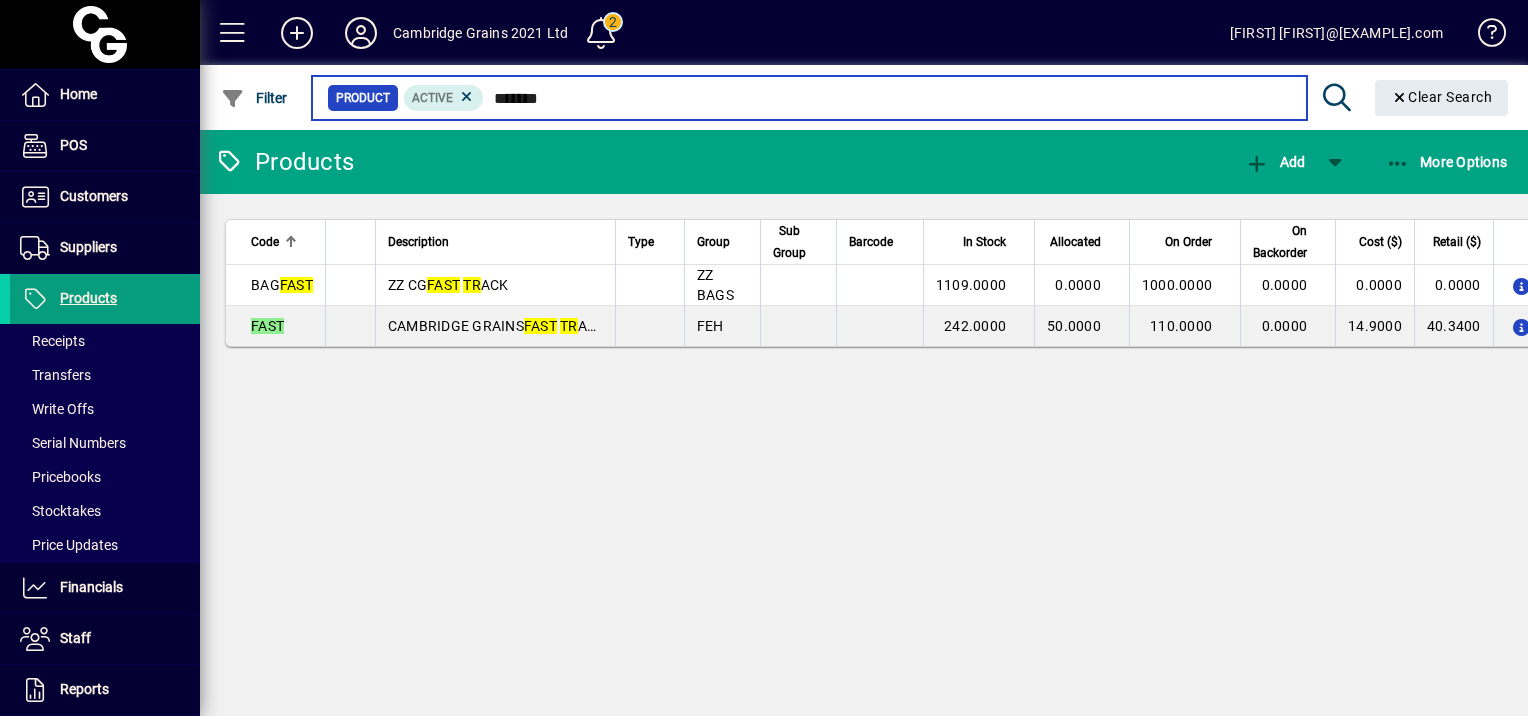 drag, startPoint x: 553, startPoint y: 96, endPoint x: 483, endPoint y: 94, distance: 70.028564 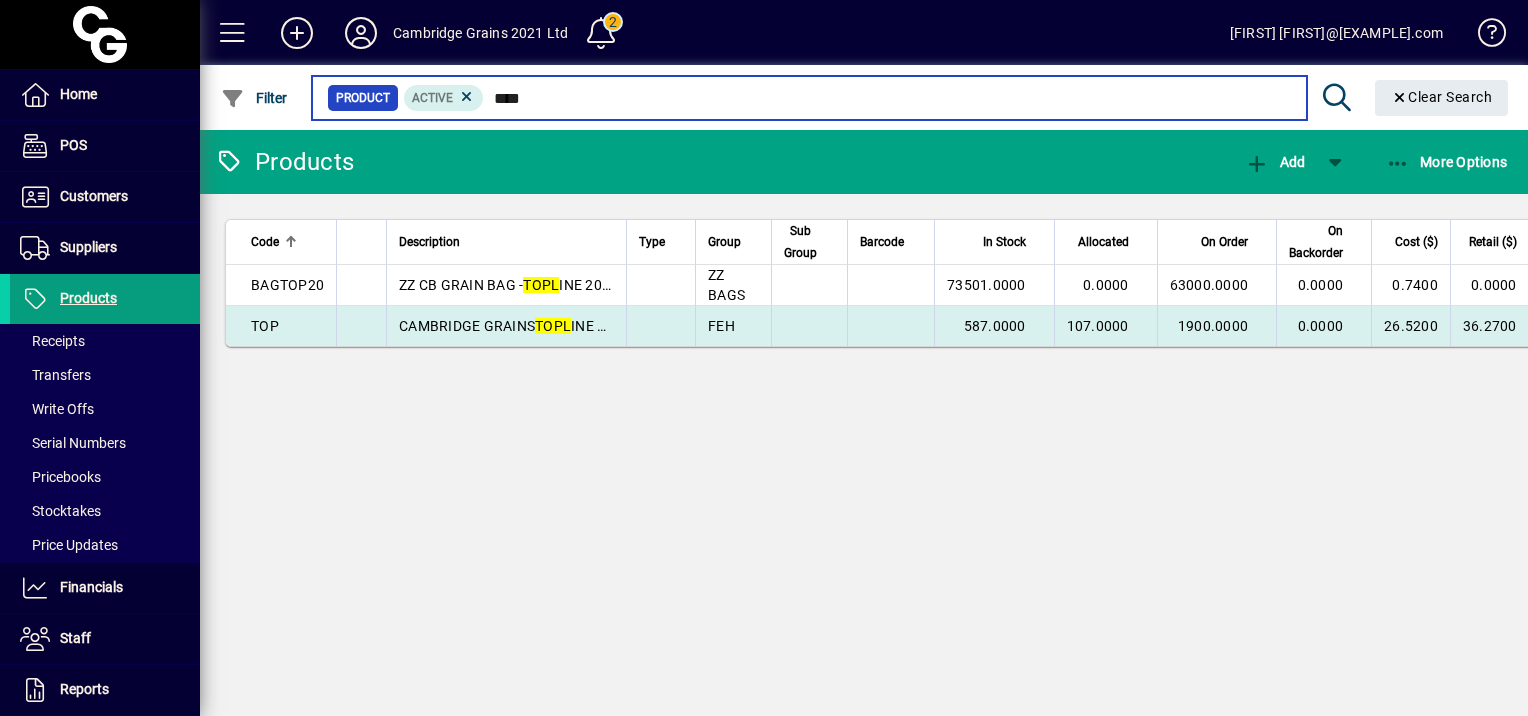 type on "****" 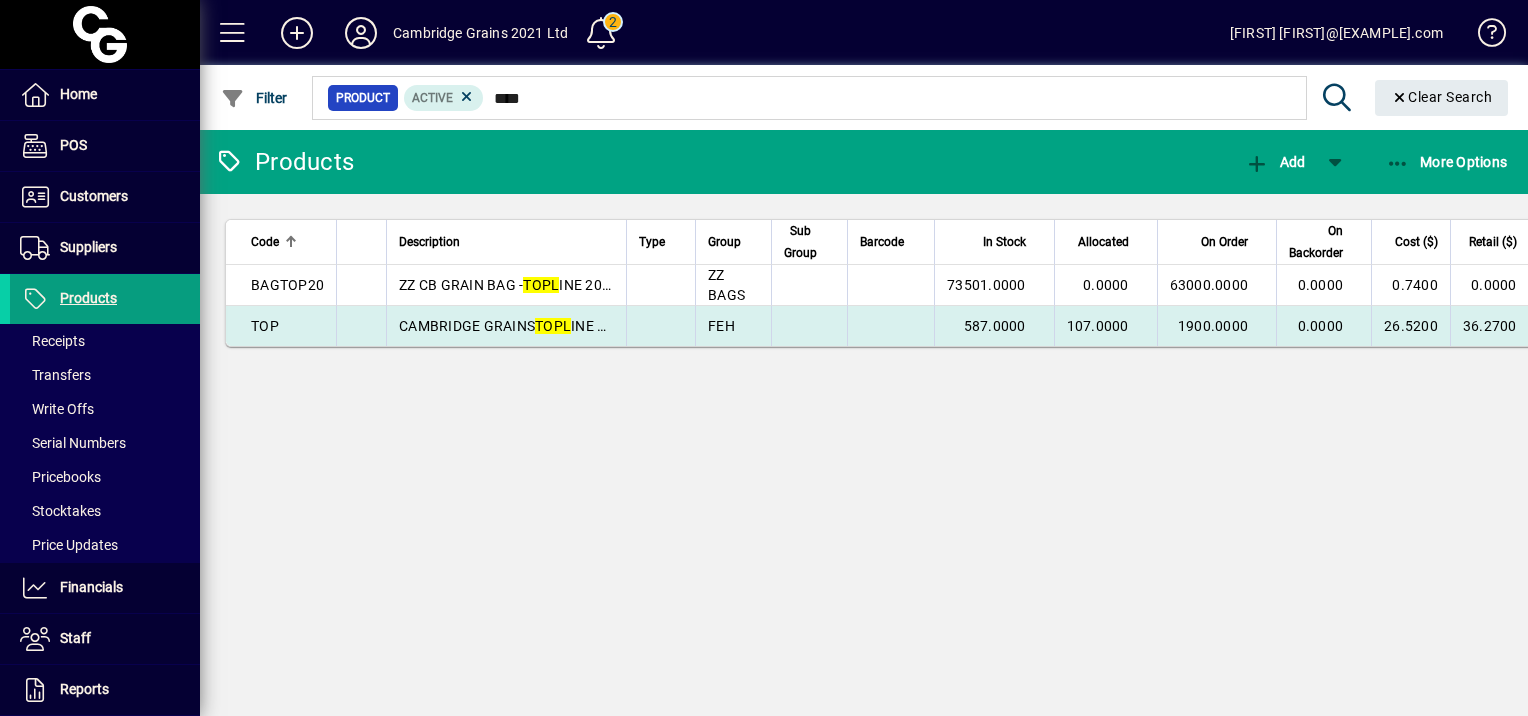 click on "[COMPANY] [PRODUCT]" at bounding box center [506, 326] 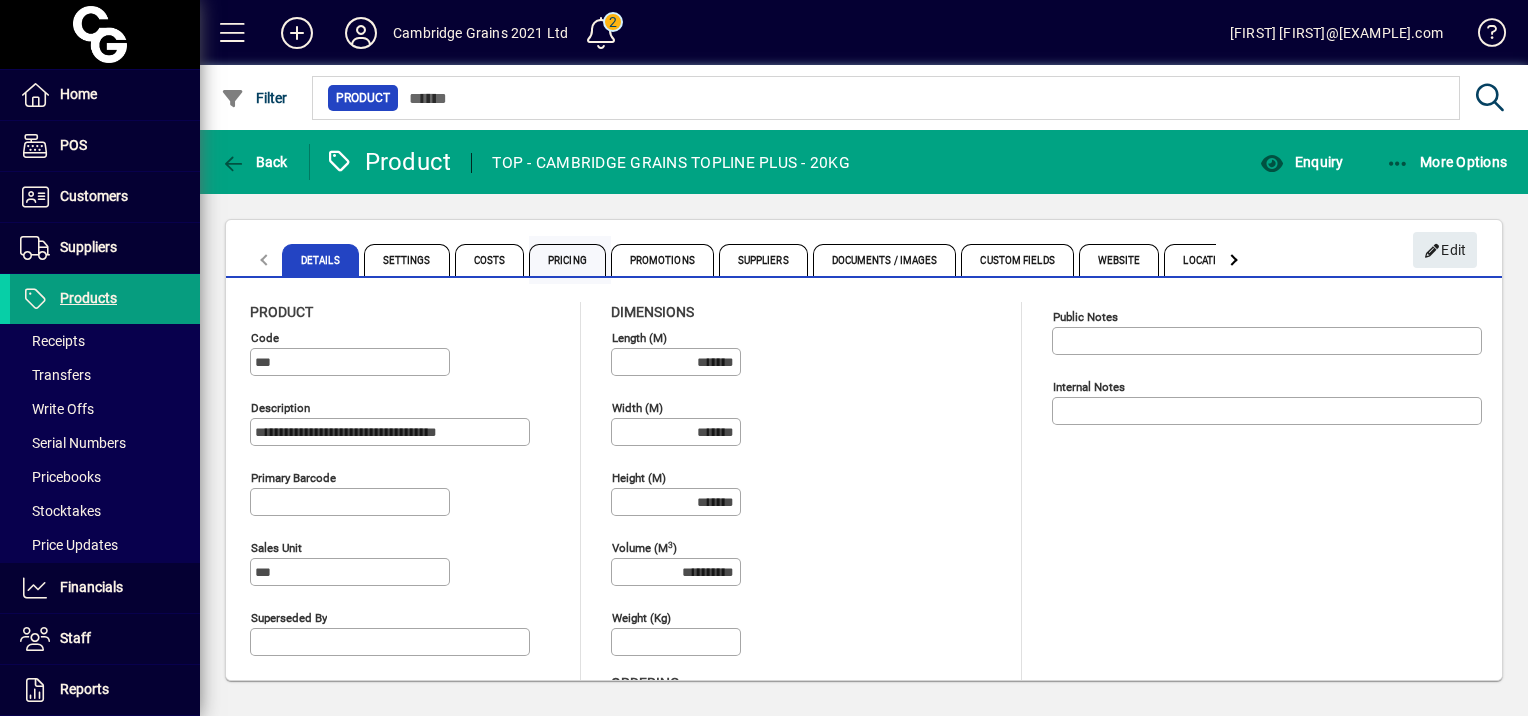 drag, startPoint x: 559, startPoint y: 268, endPoint x: 576, endPoint y: 256, distance: 20.808653 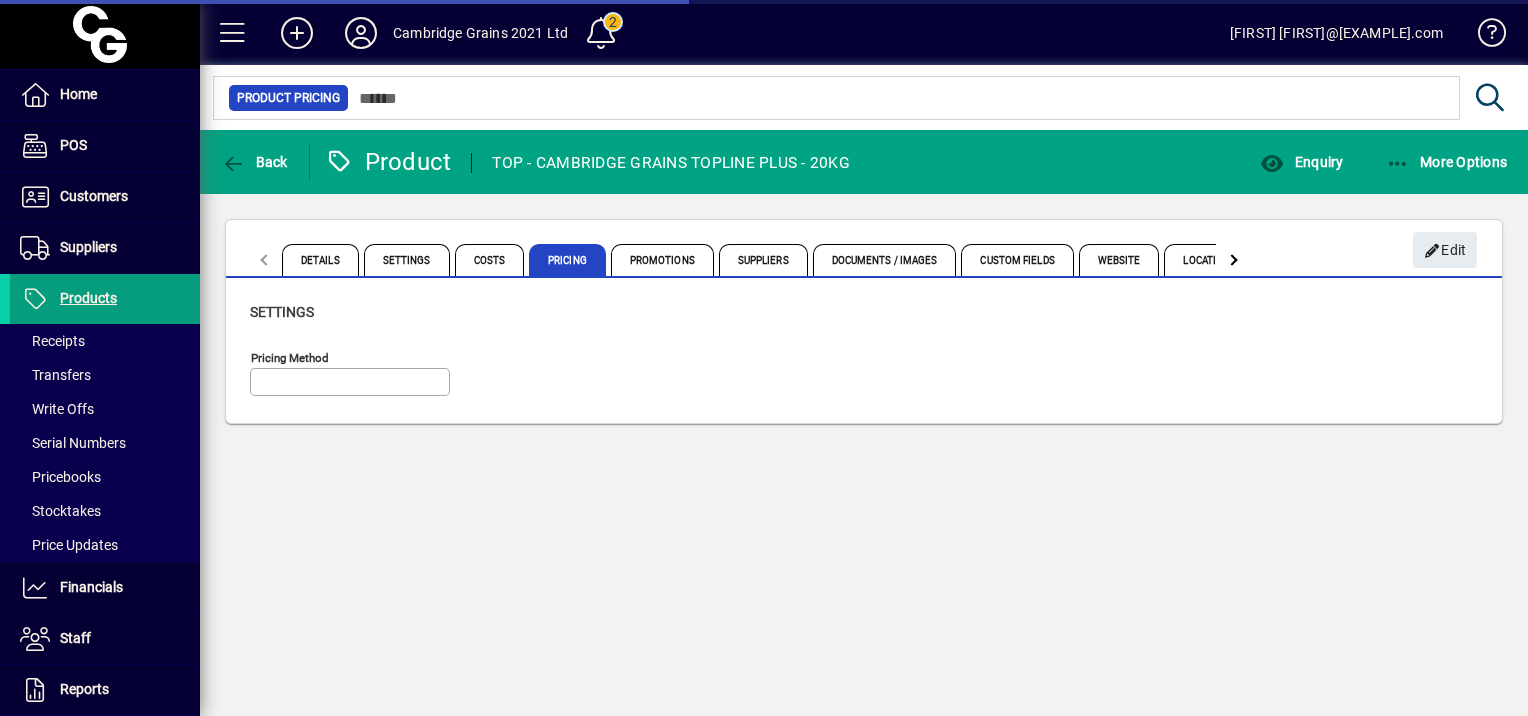 type on "**********" 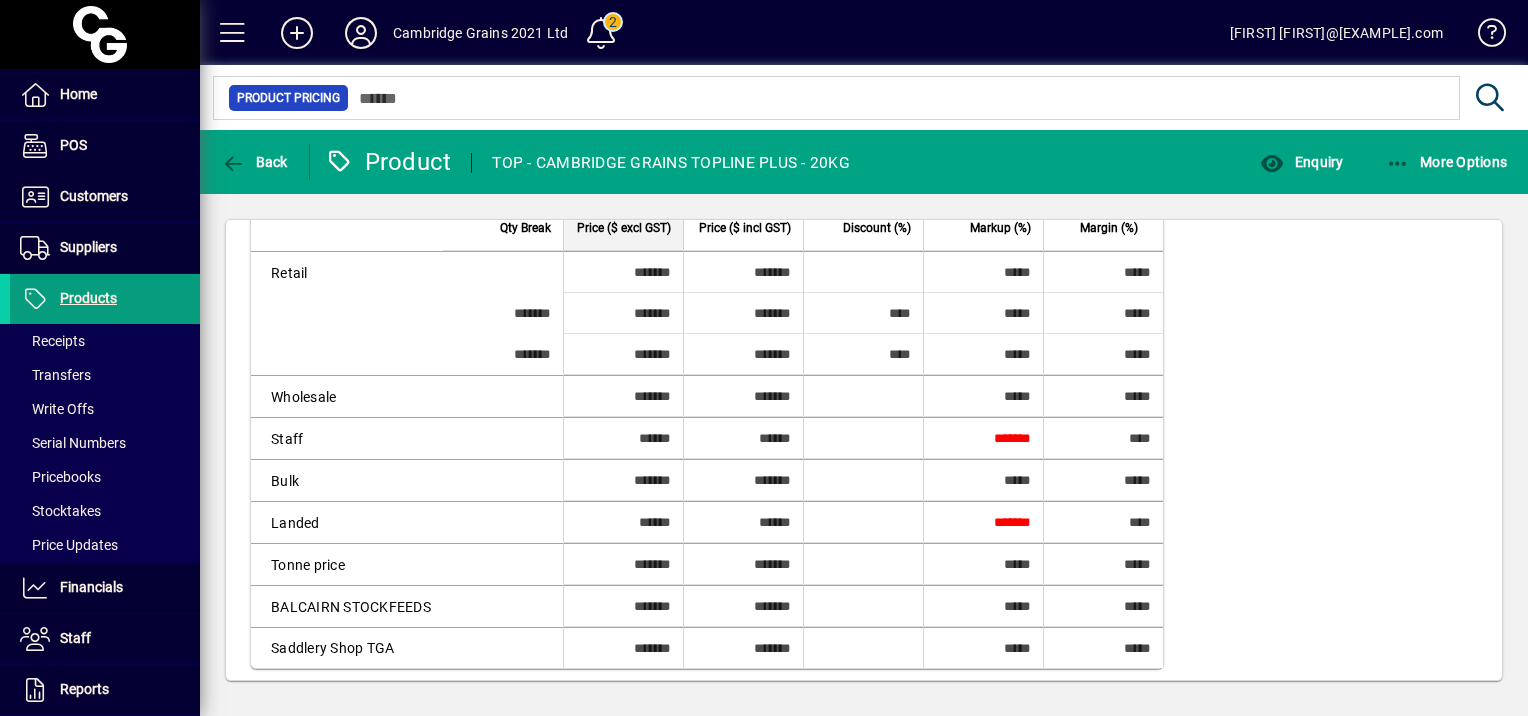 scroll, scrollTop: 0, scrollLeft: 0, axis: both 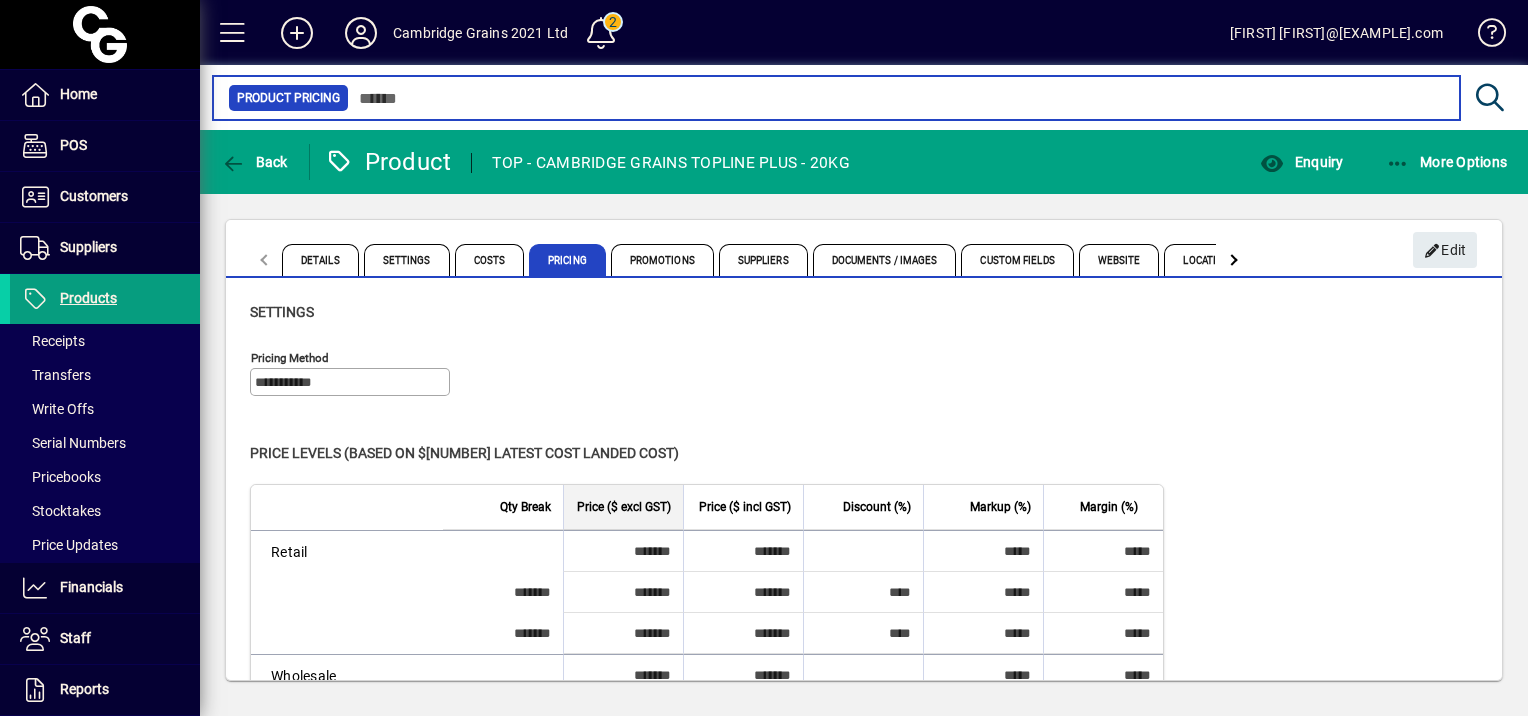 click at bounding box center [896, 98] 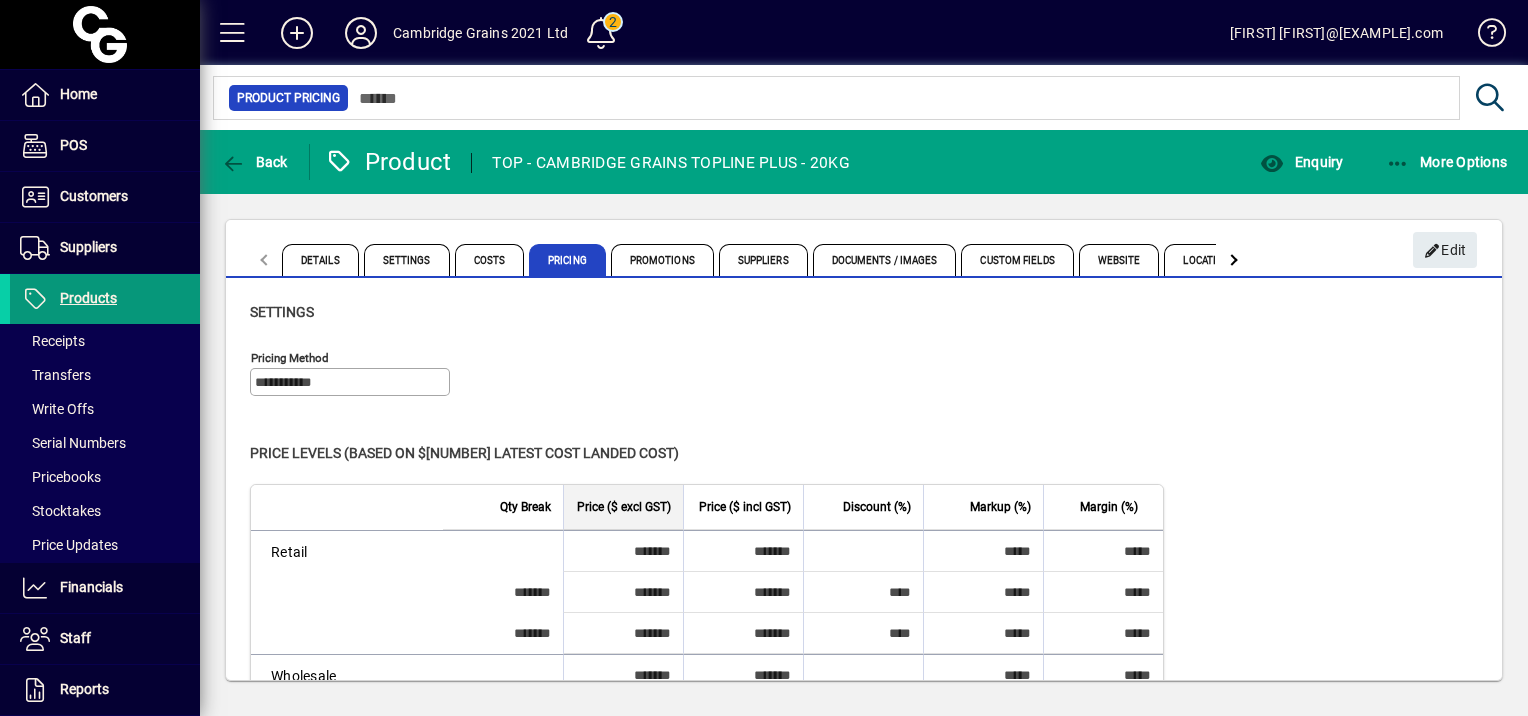 click on "Products" at bounding box center [88, 298] 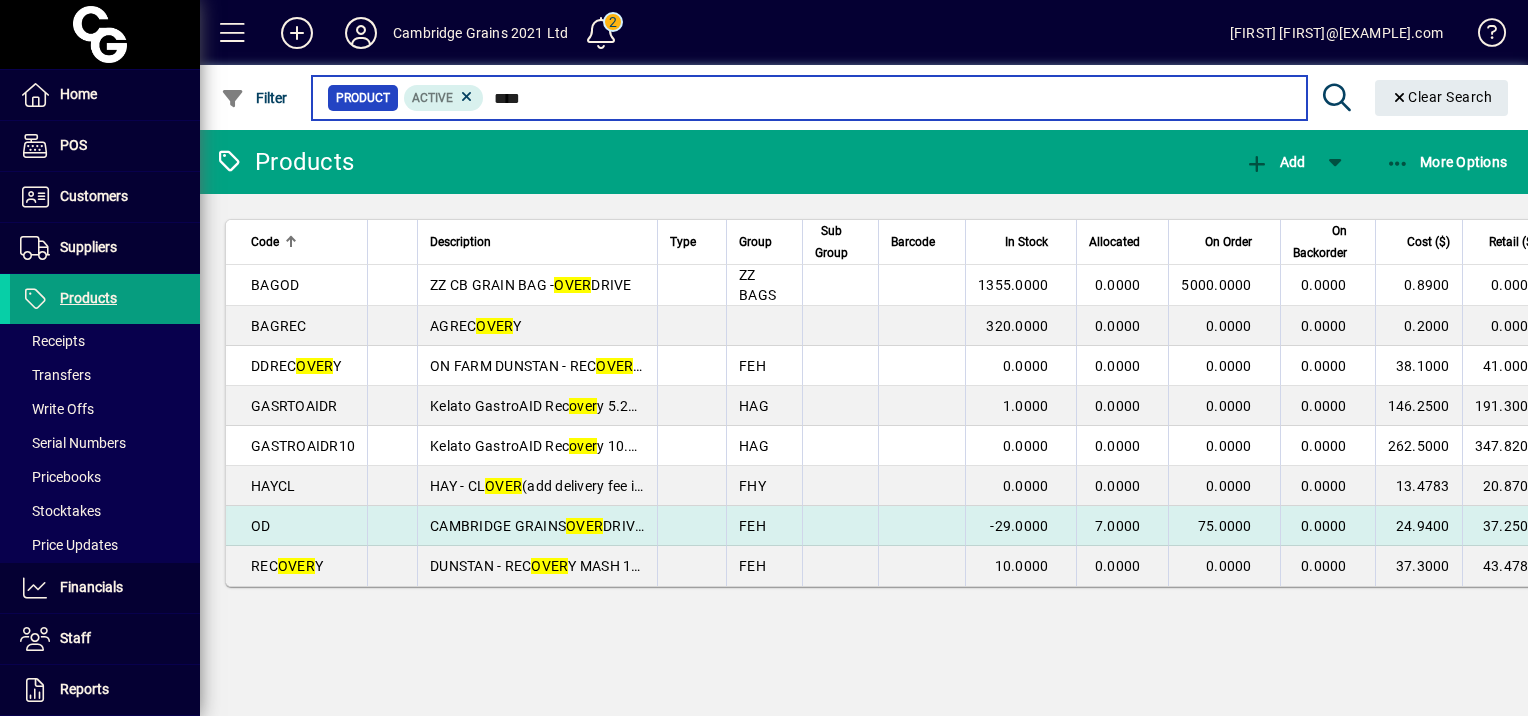 type on "****" 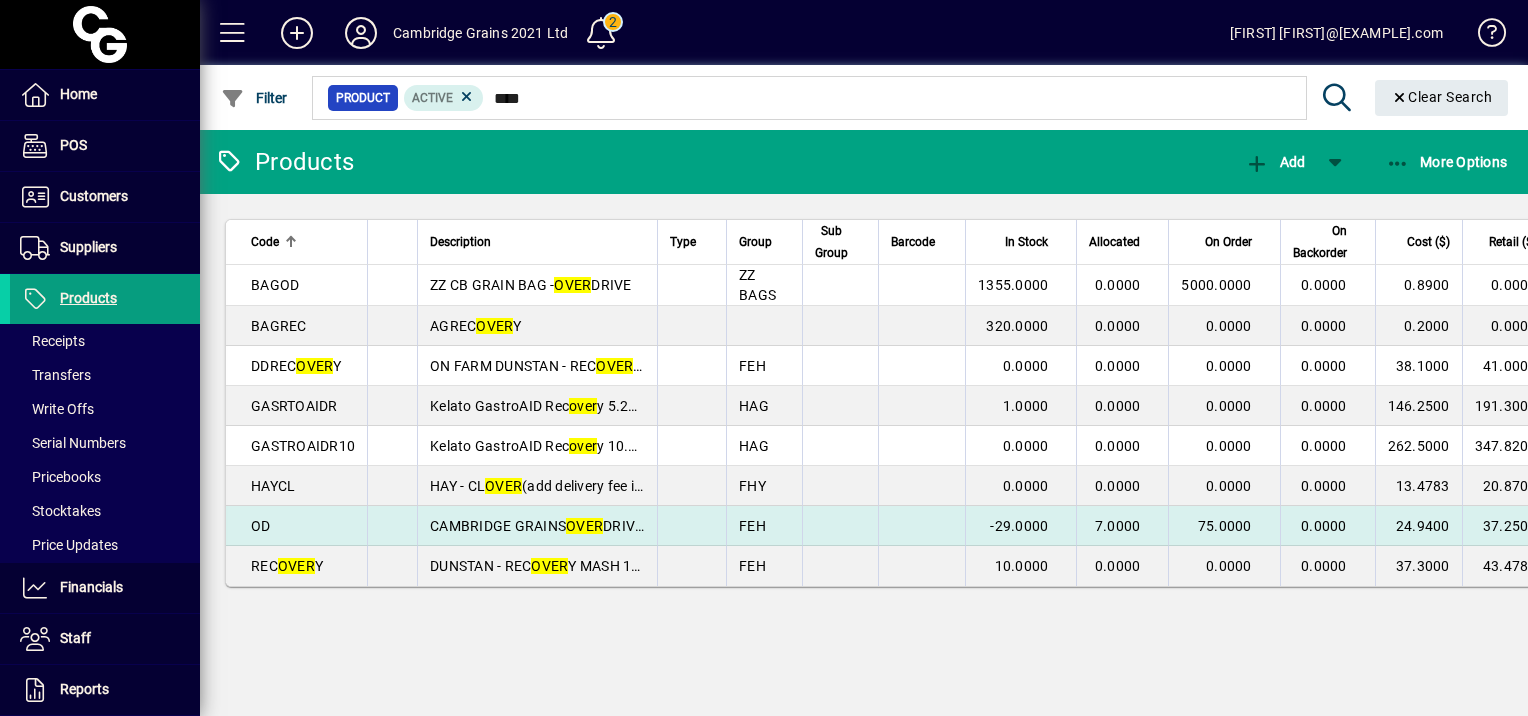 click on "CAMBRIDGE GRAINS  OVER DRIVE - 20KG" at bounding box center [537, 526] 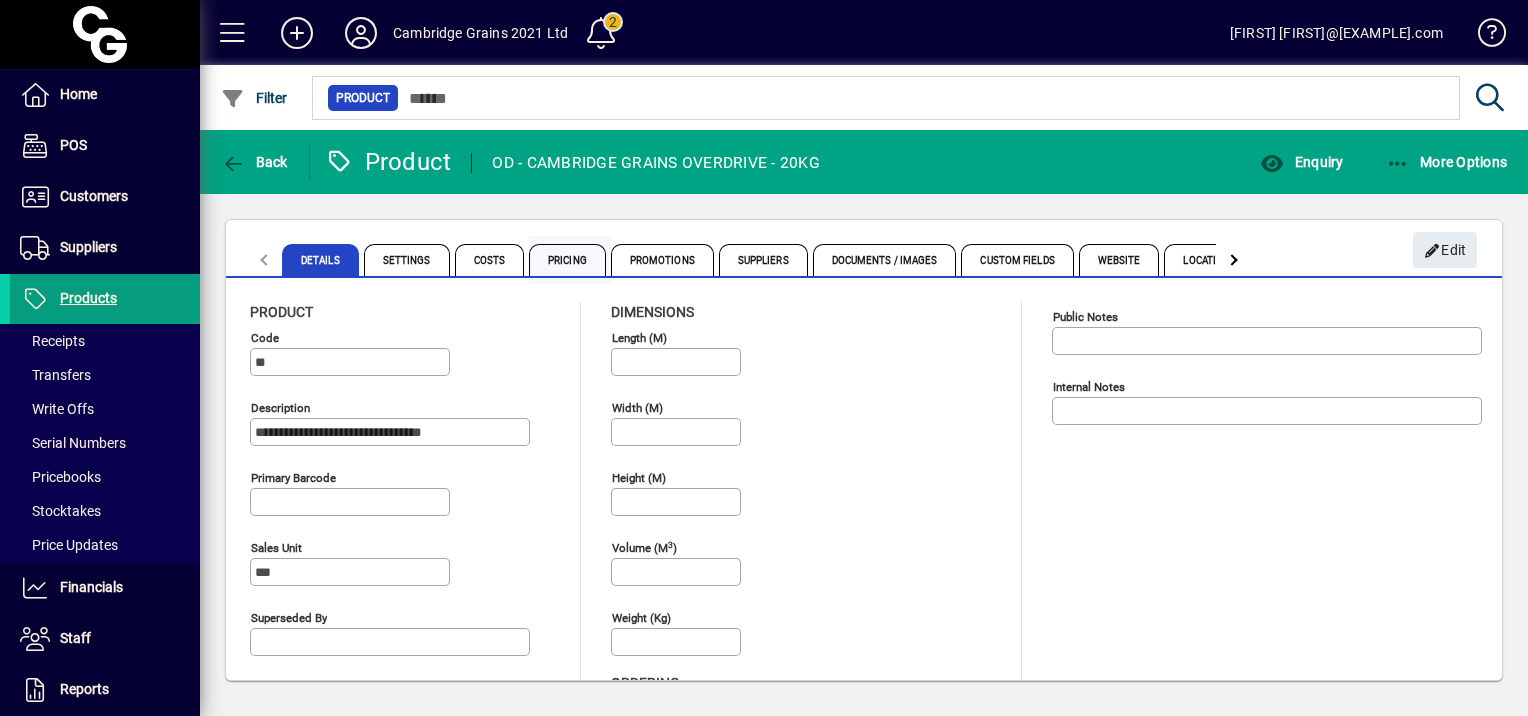 click on "Pricing" at bounding box center (567, 260) 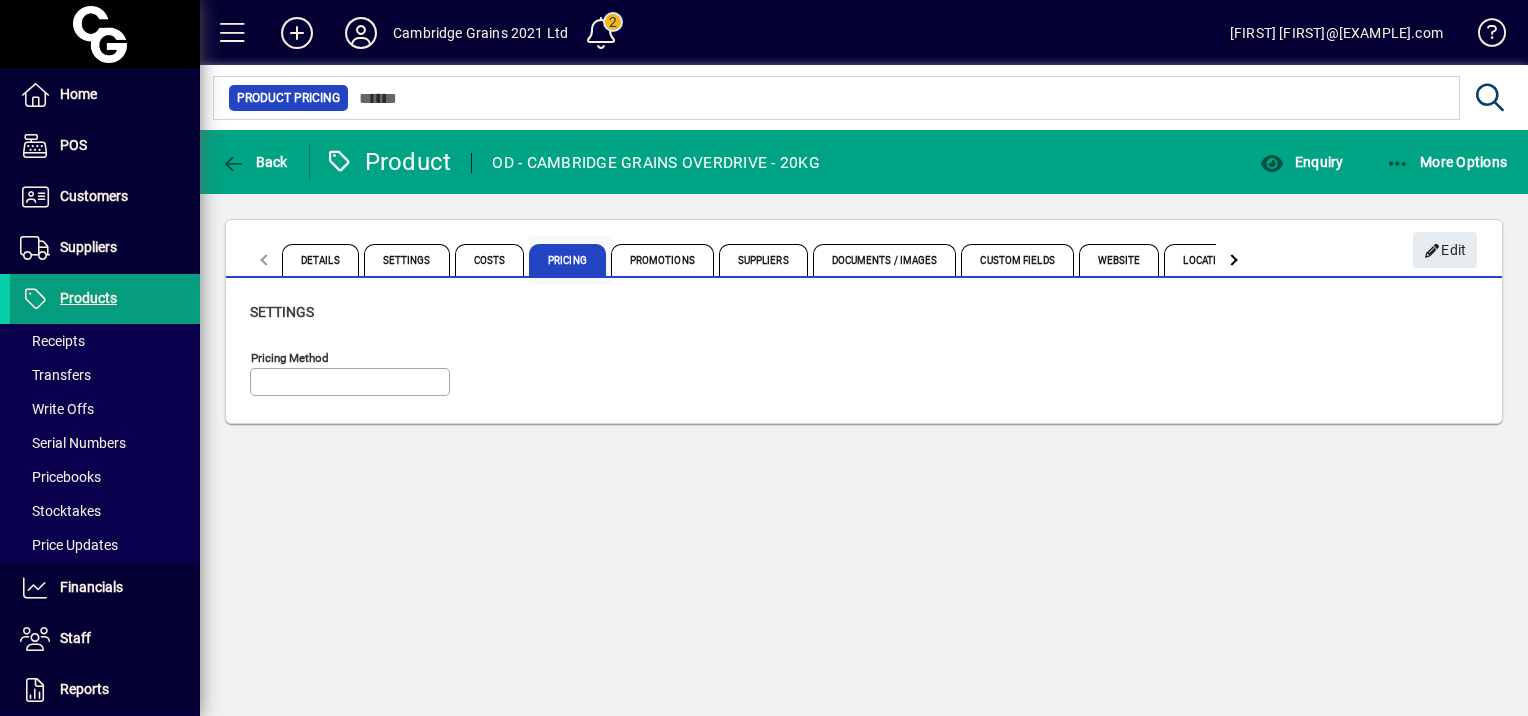 type on "**********" 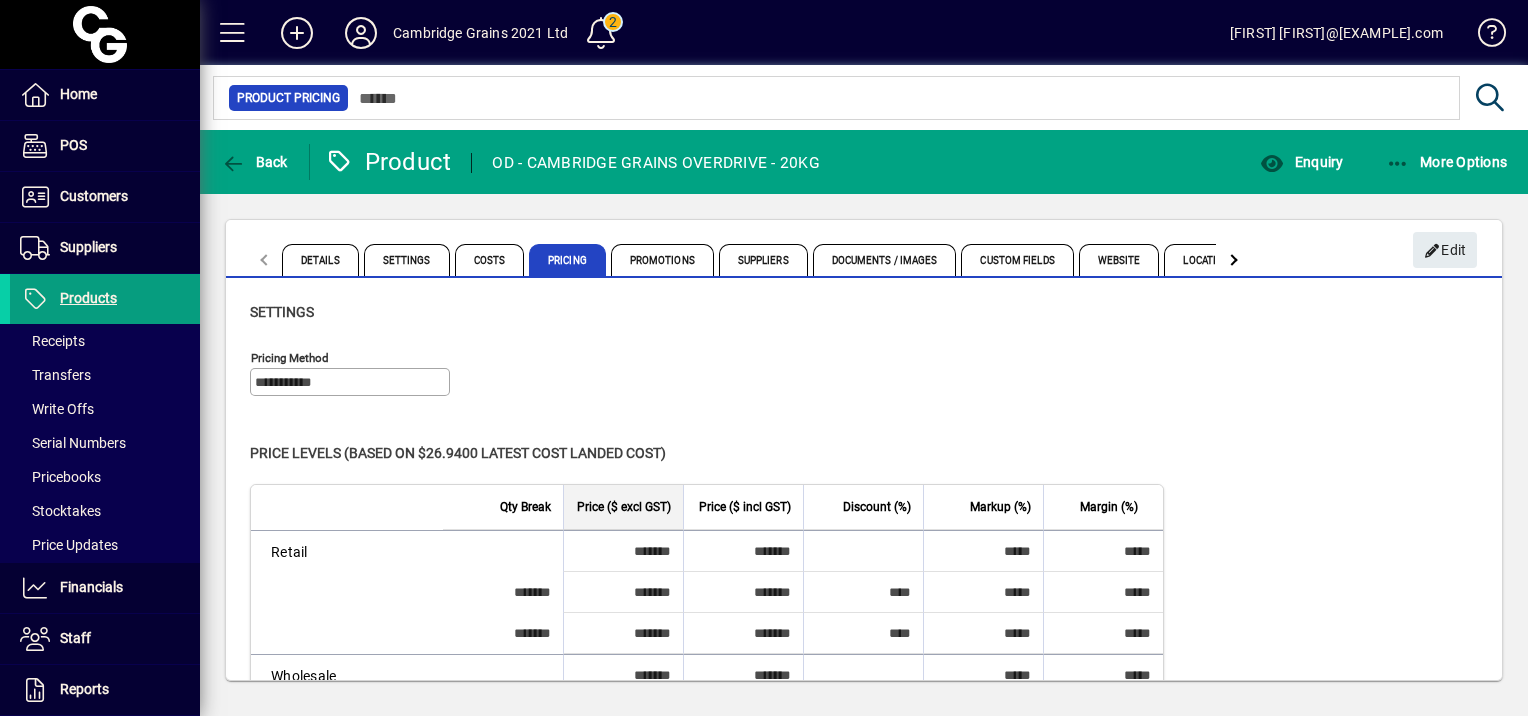scroll, scrollTop: 100, scrollLeft: 0, axis: vertical 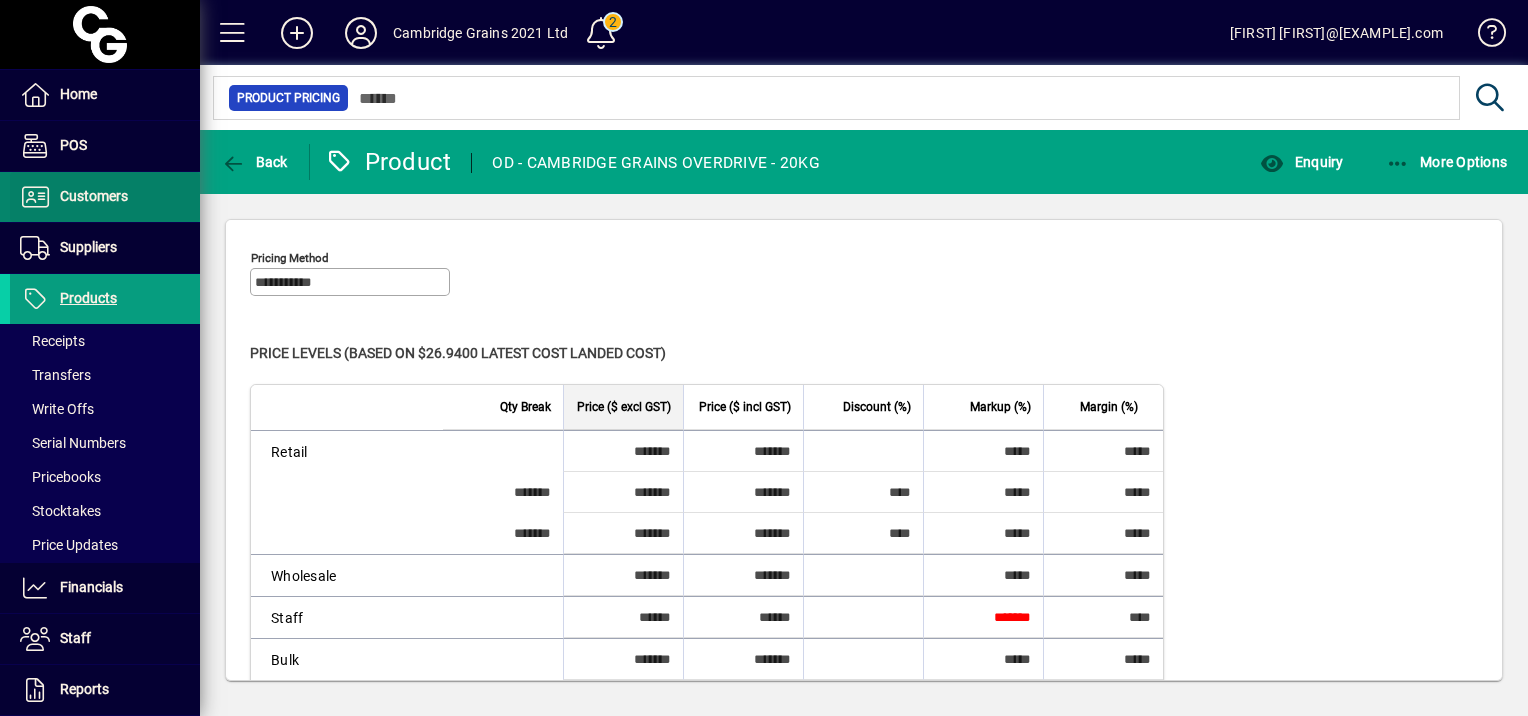 click on "Customers" at bounding box center [94, 196] 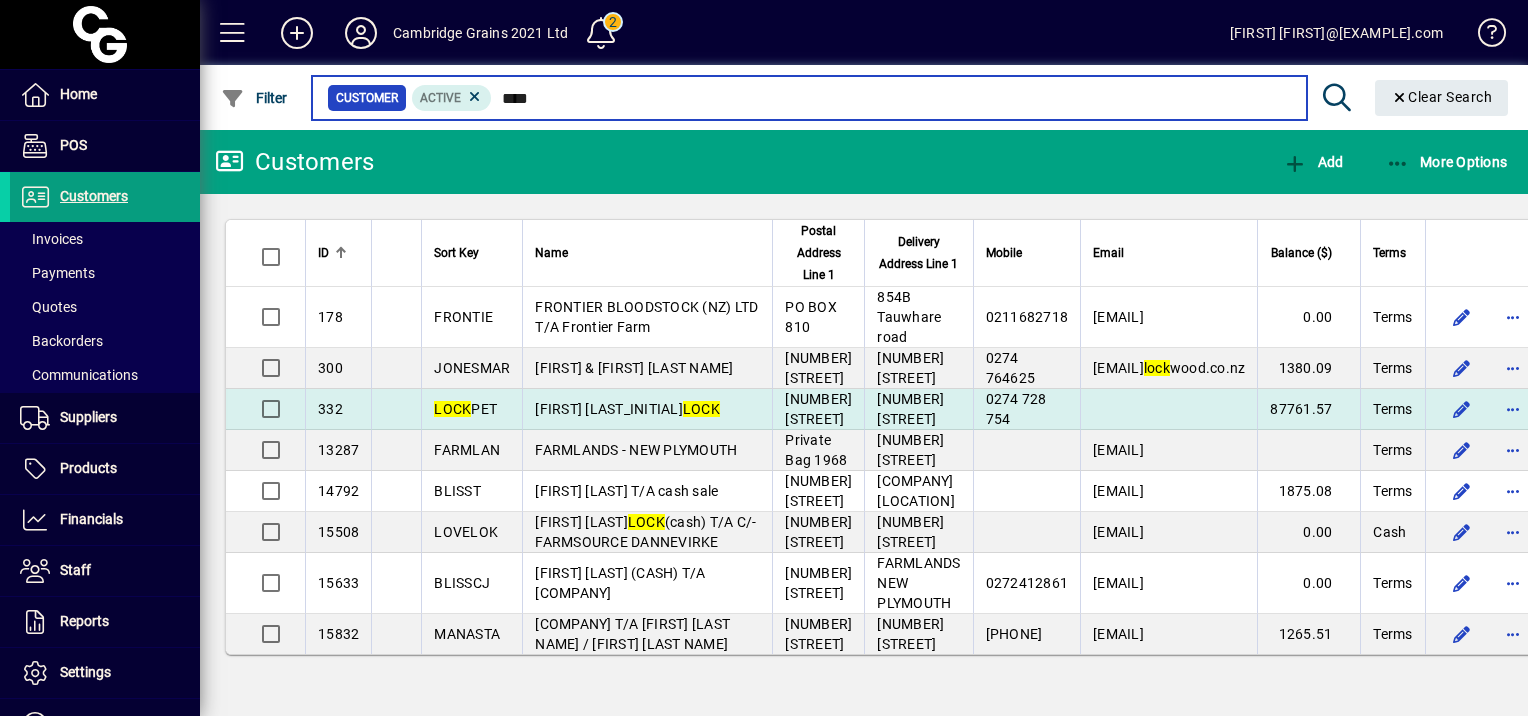 type on "****" 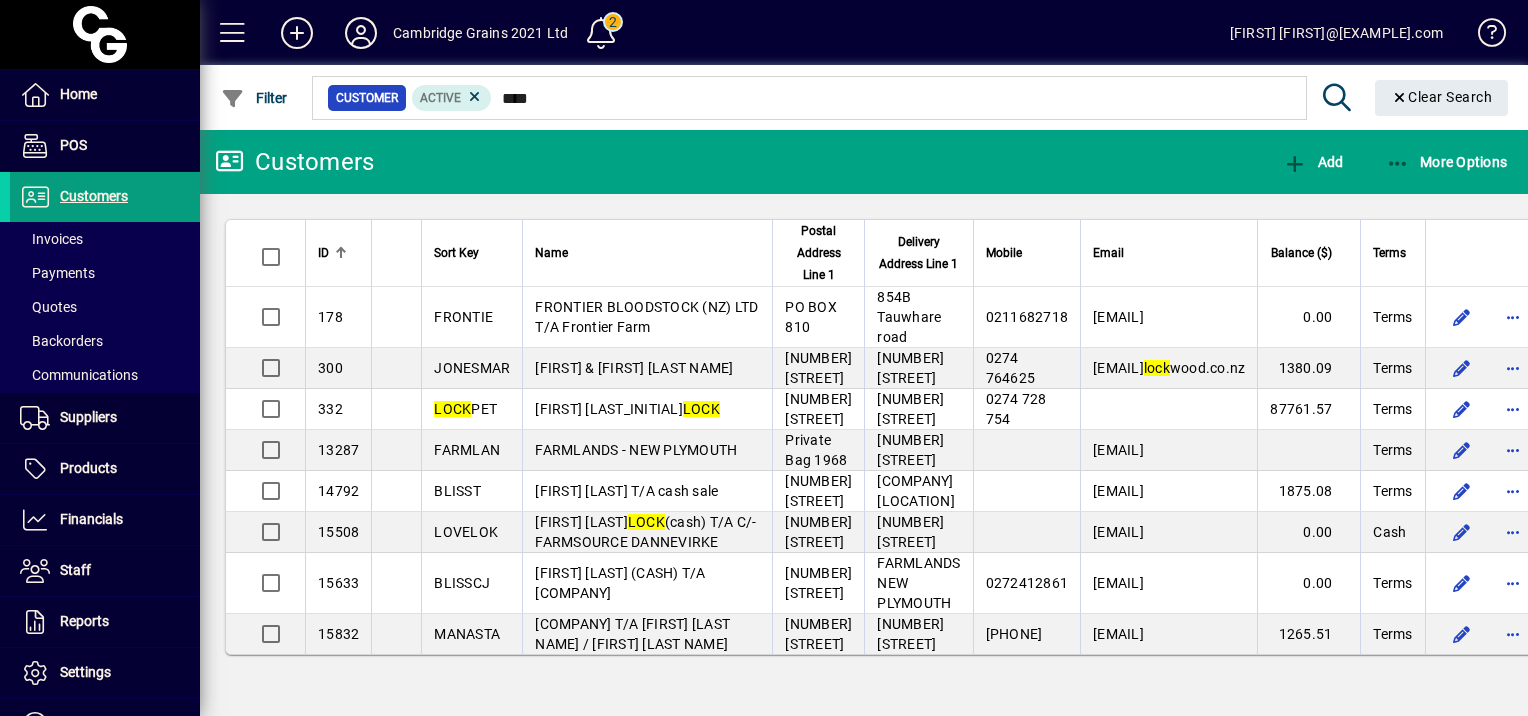 click on "[FIRST] [FIRST] [LAST NAME]" at bounding box center [647, 409] 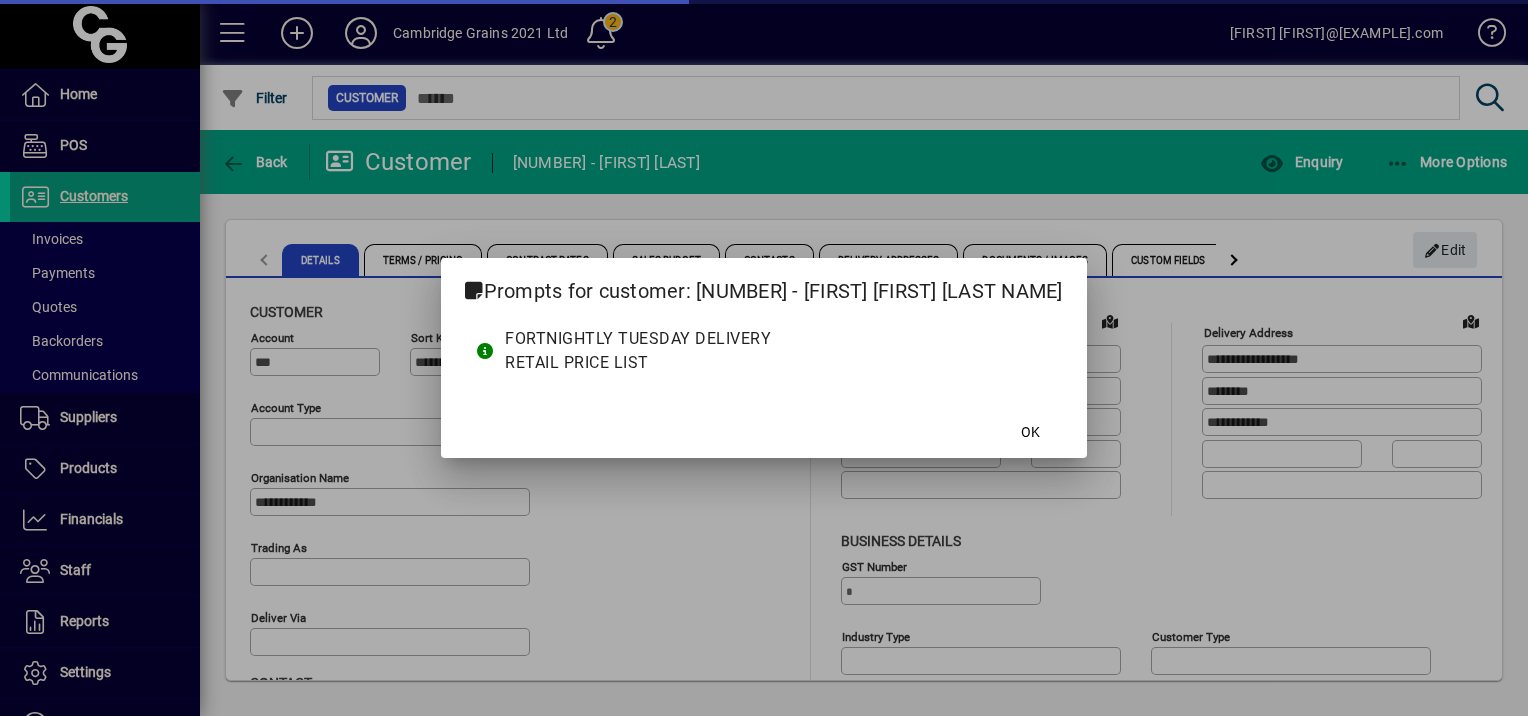 type on "**********" 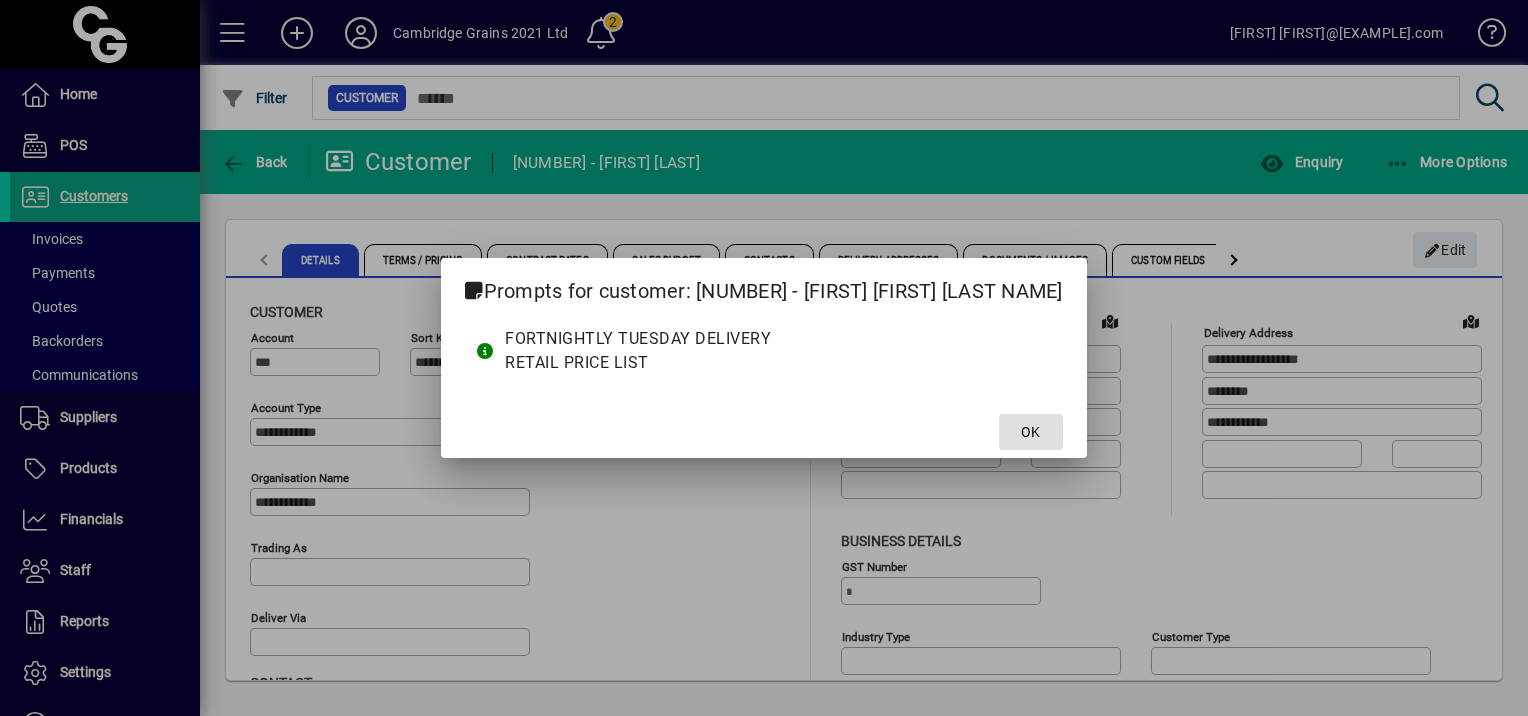 click 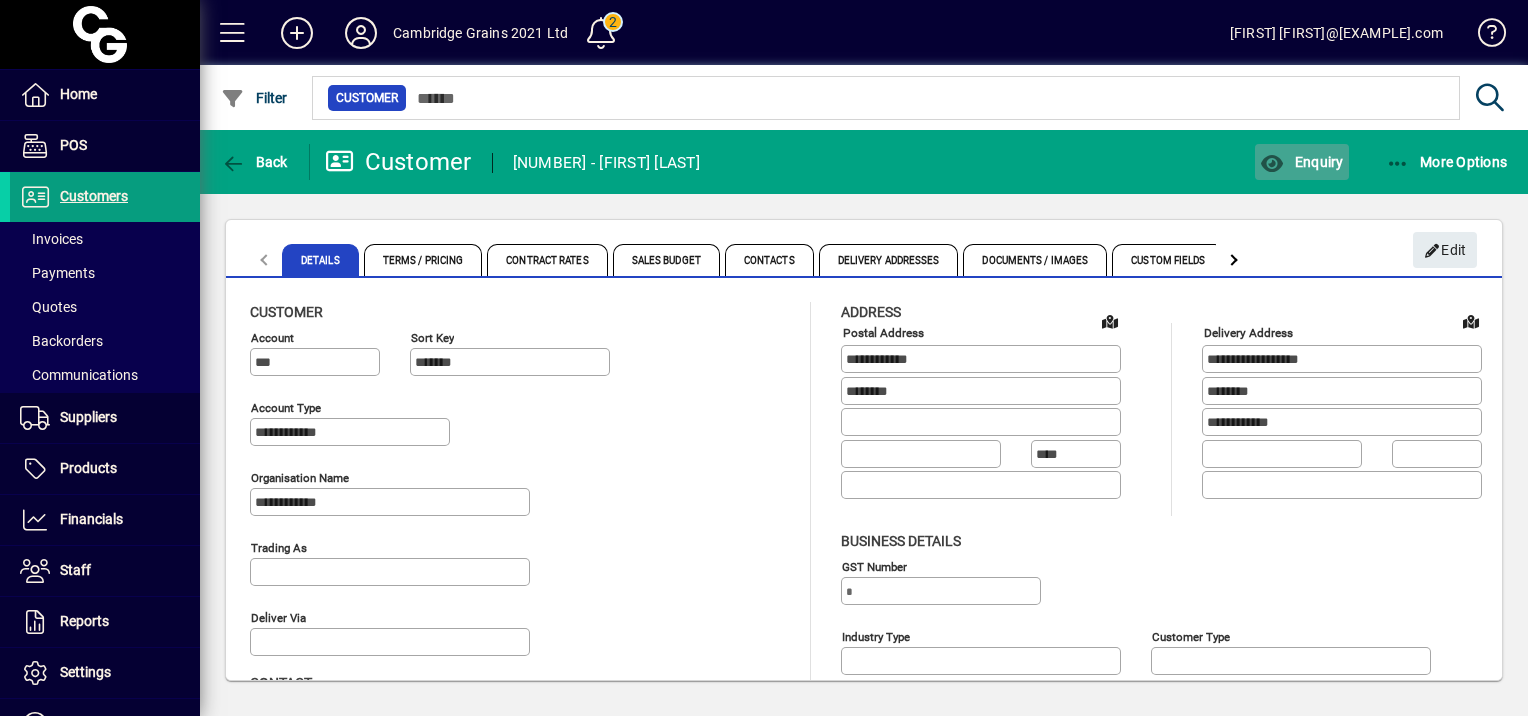 click on "Enquiry" 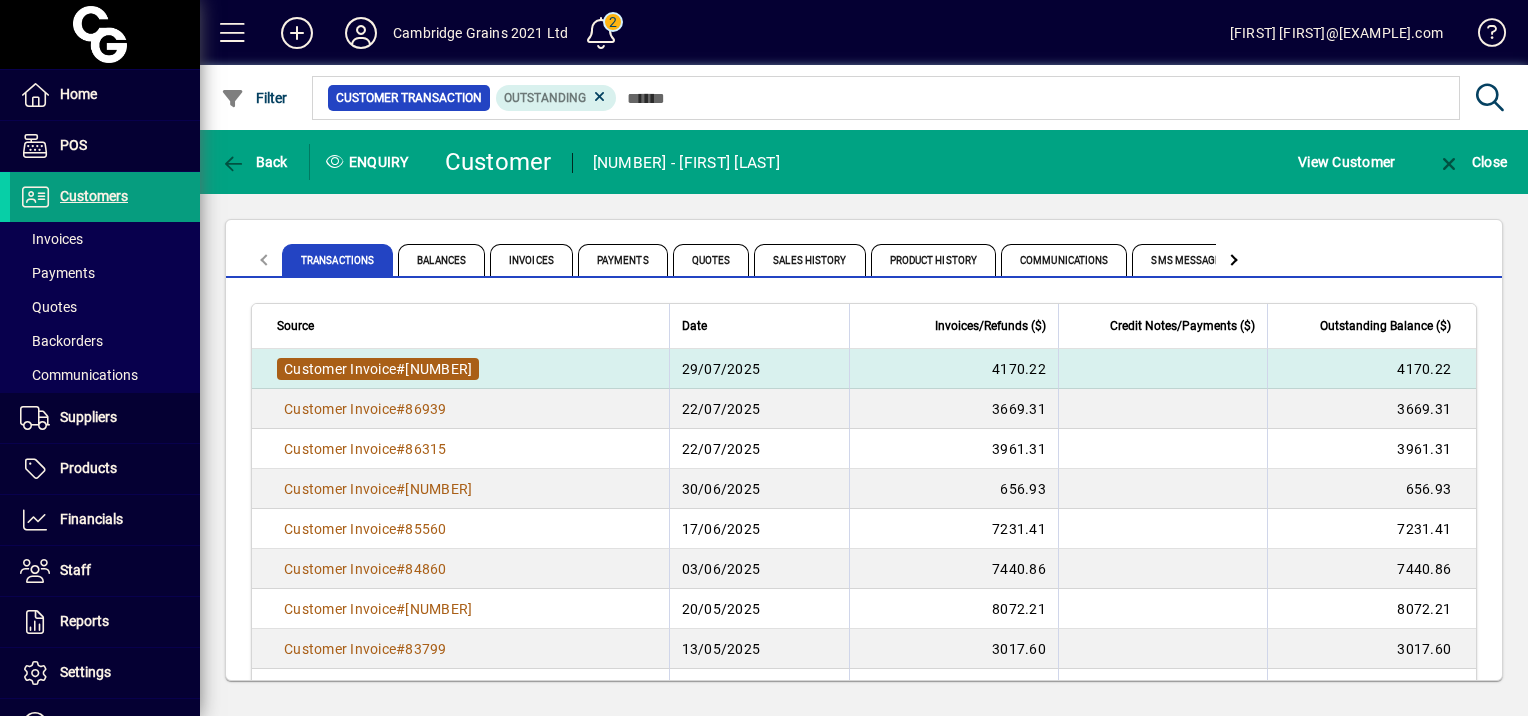 click on "[NUMBER]" at bounding box center (438, 369) 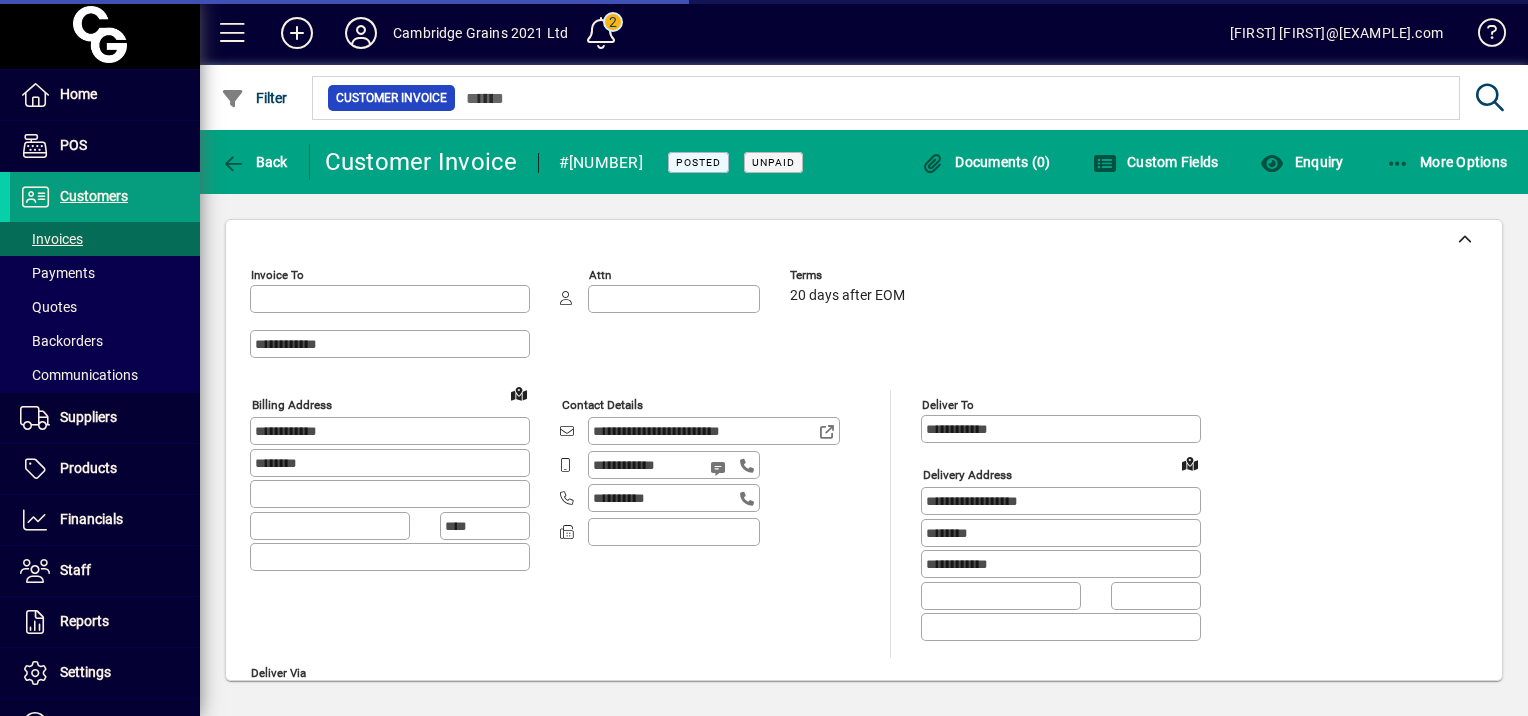 type on "**********" 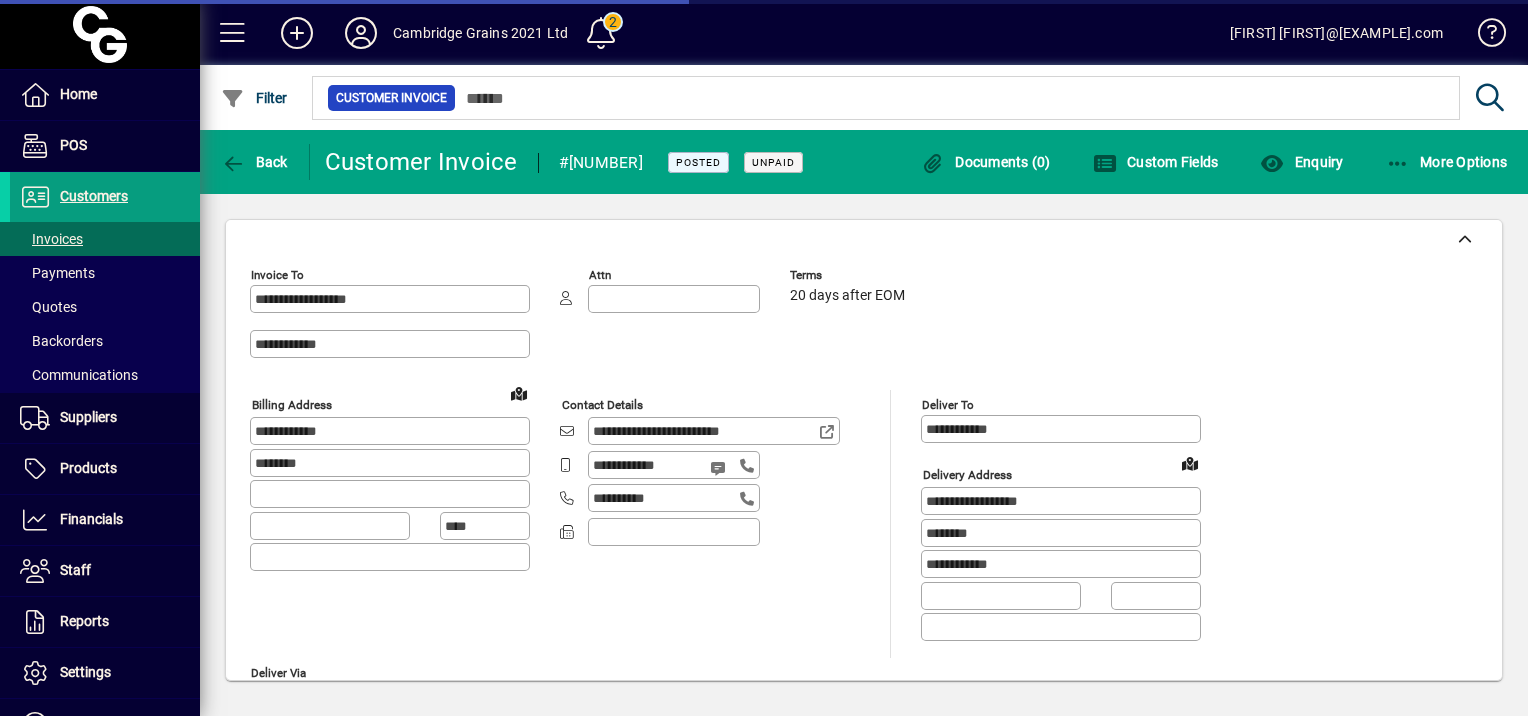 type on "**********" 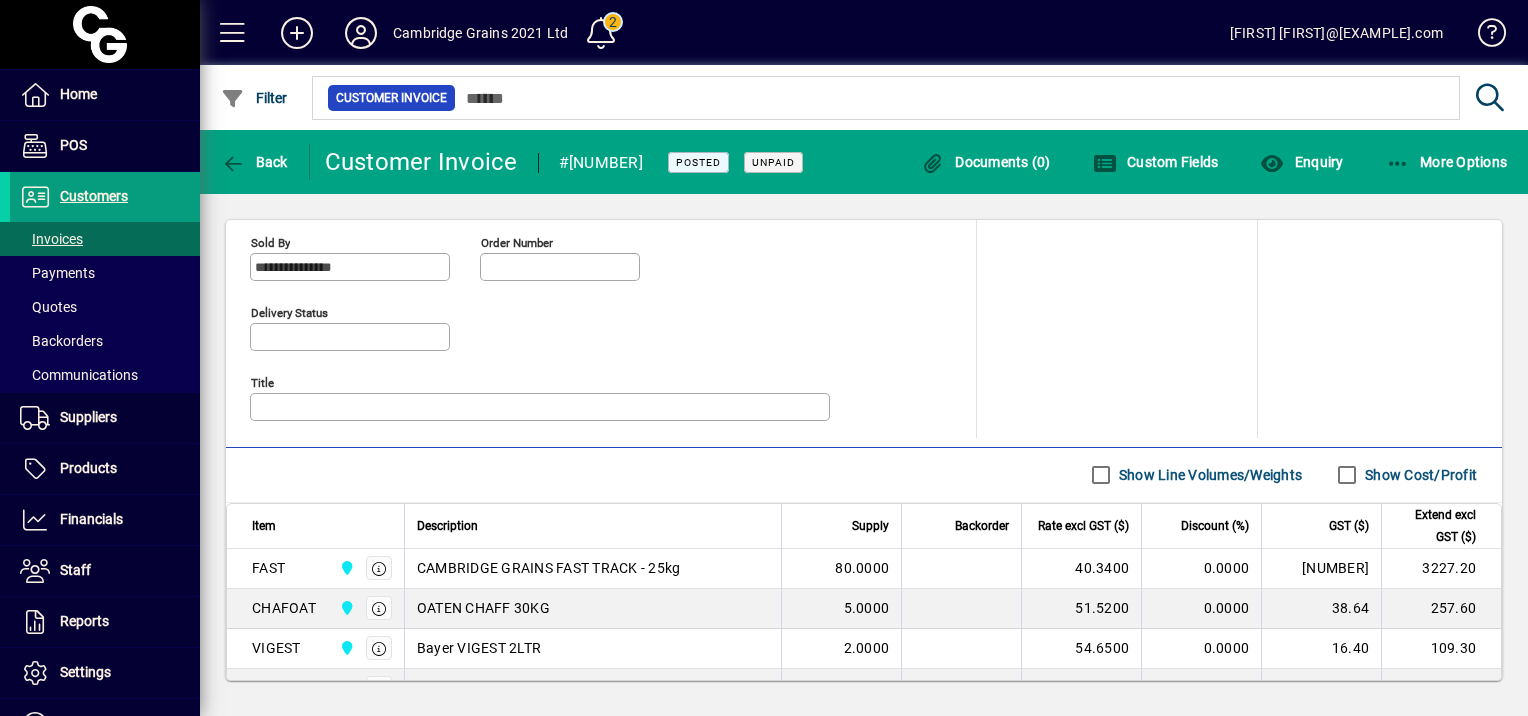 scroll, scrollTop: 1089, scrollLeft: 0, axis: vertical 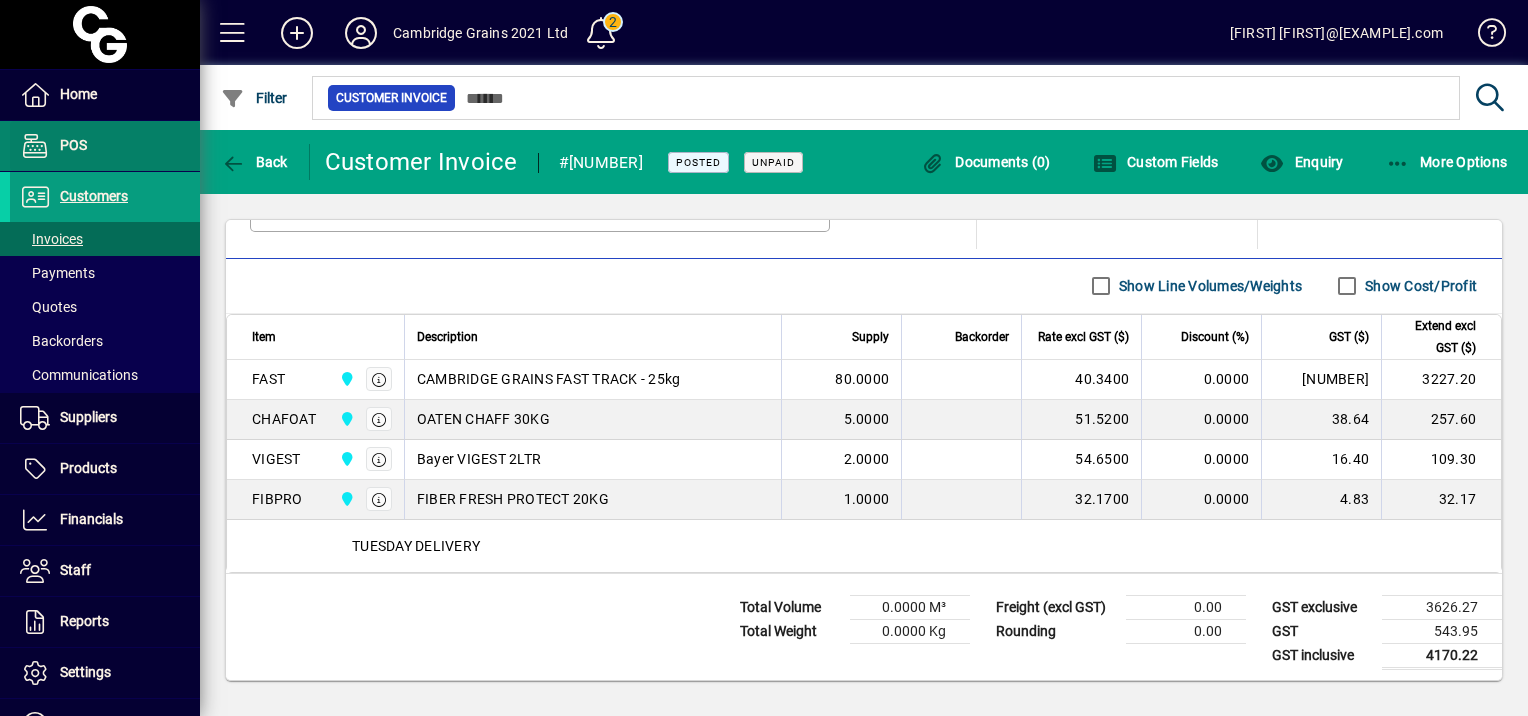 click at bounding box center [105, 146] 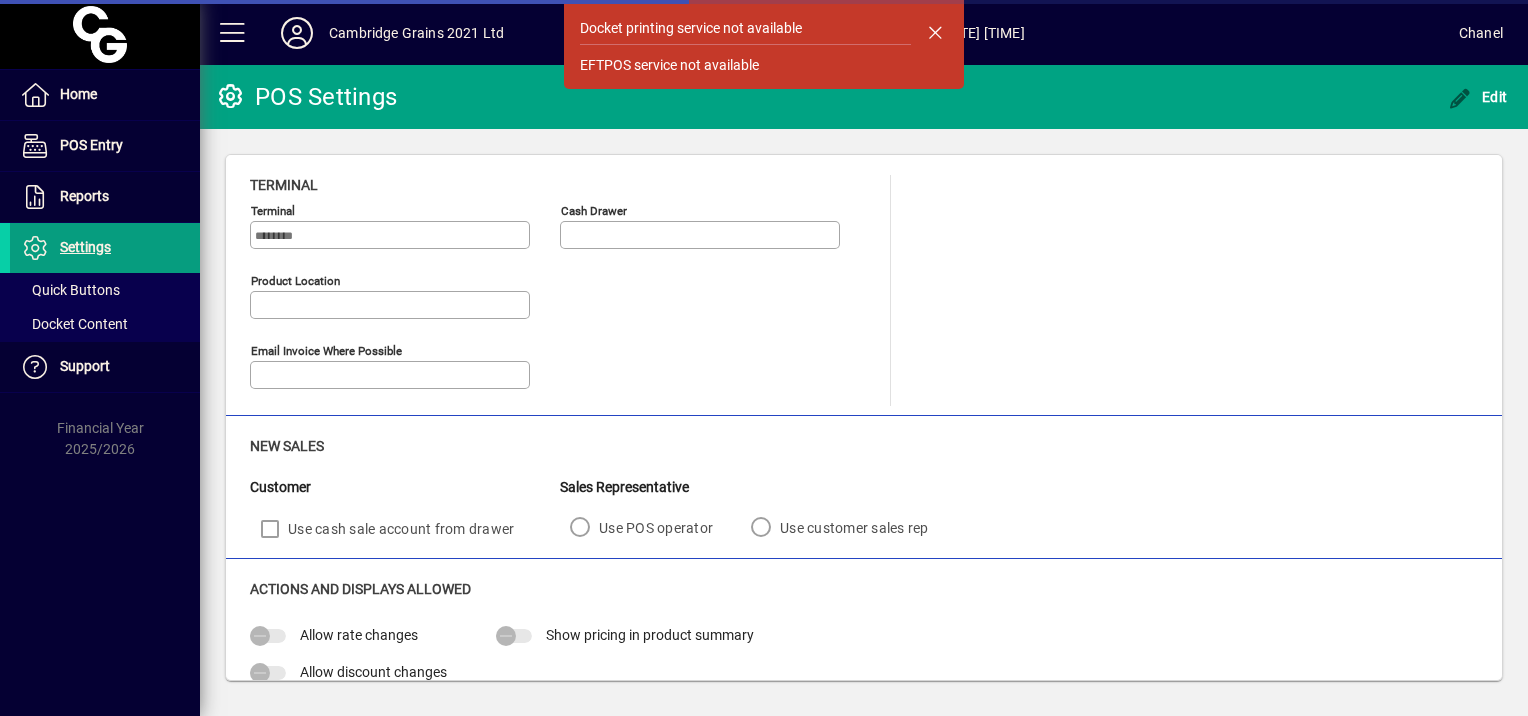 type on "**********" 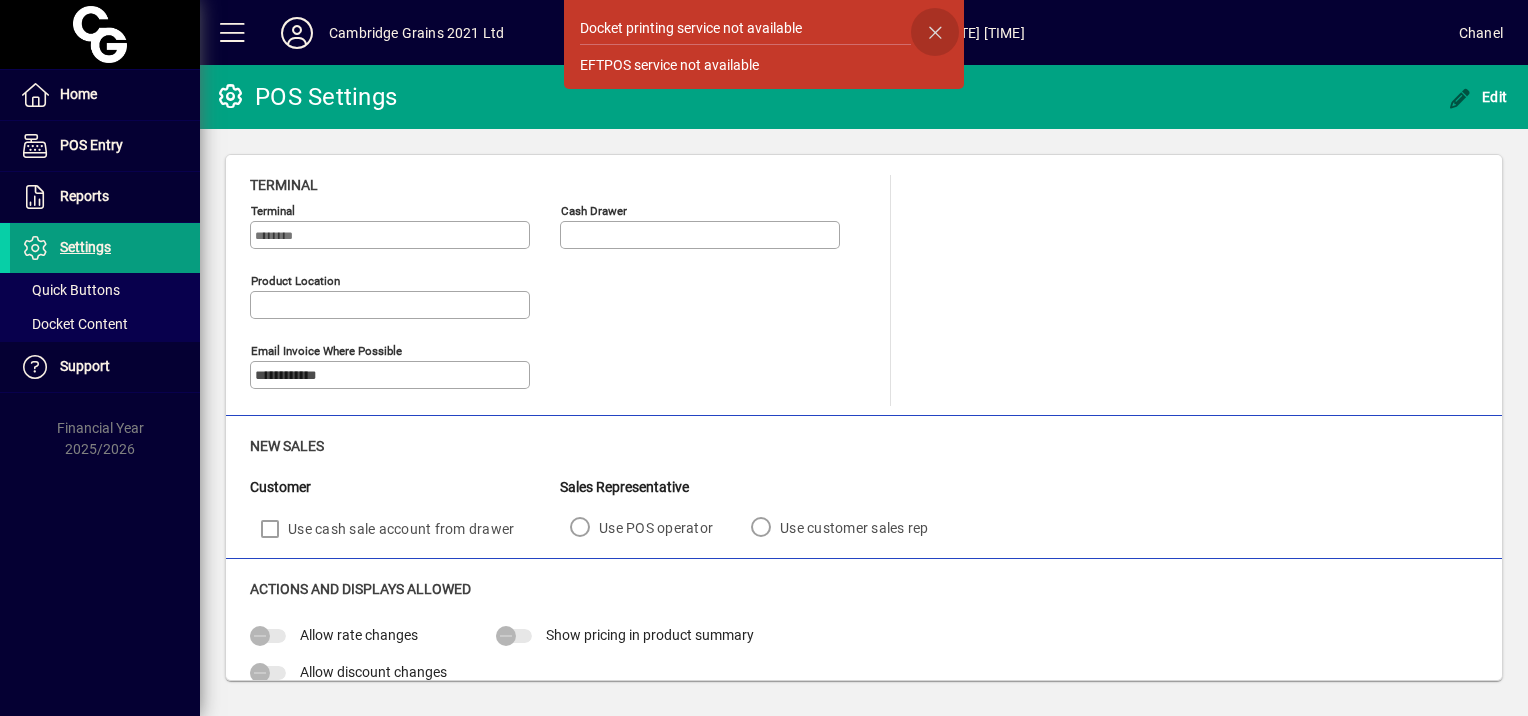 click 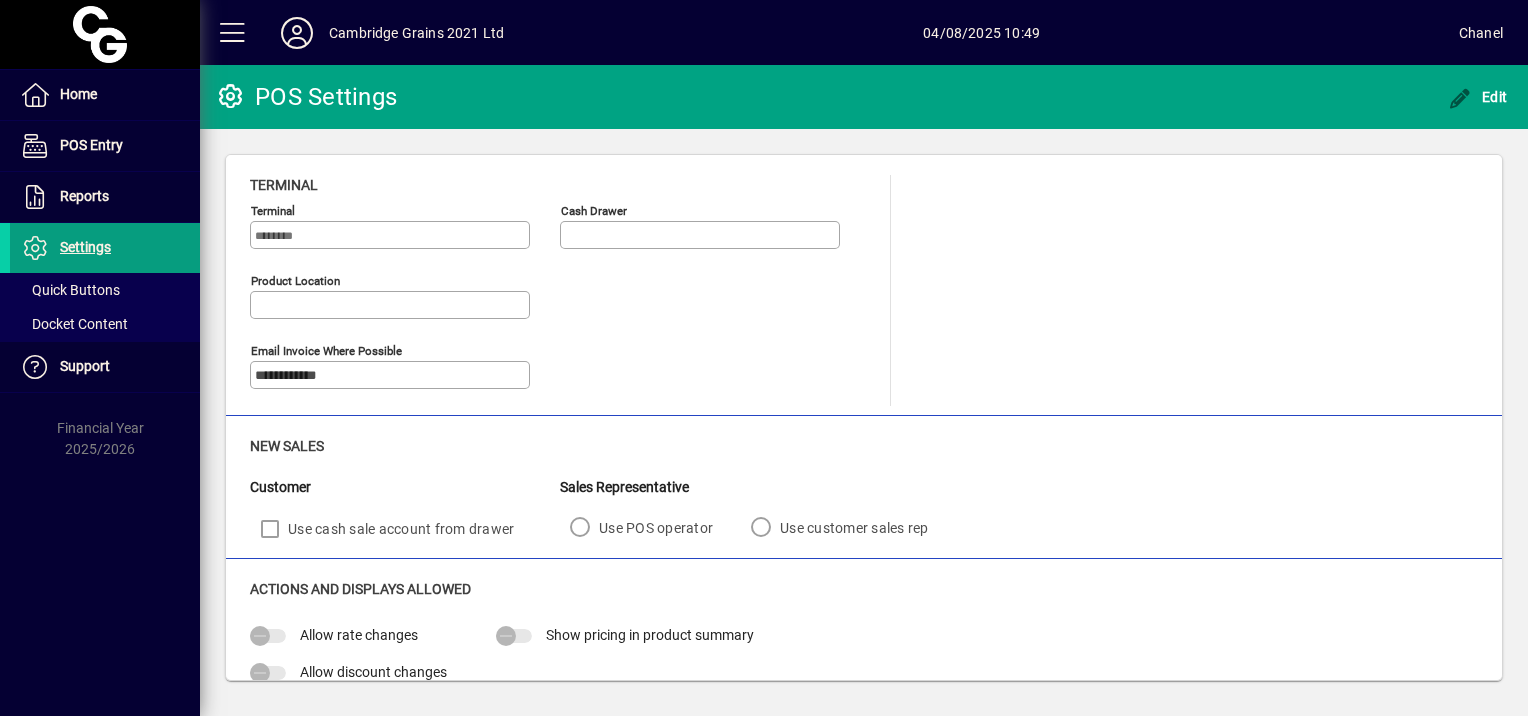 scroll, scrollTop: 0, scrollLeft: 0, axis: both 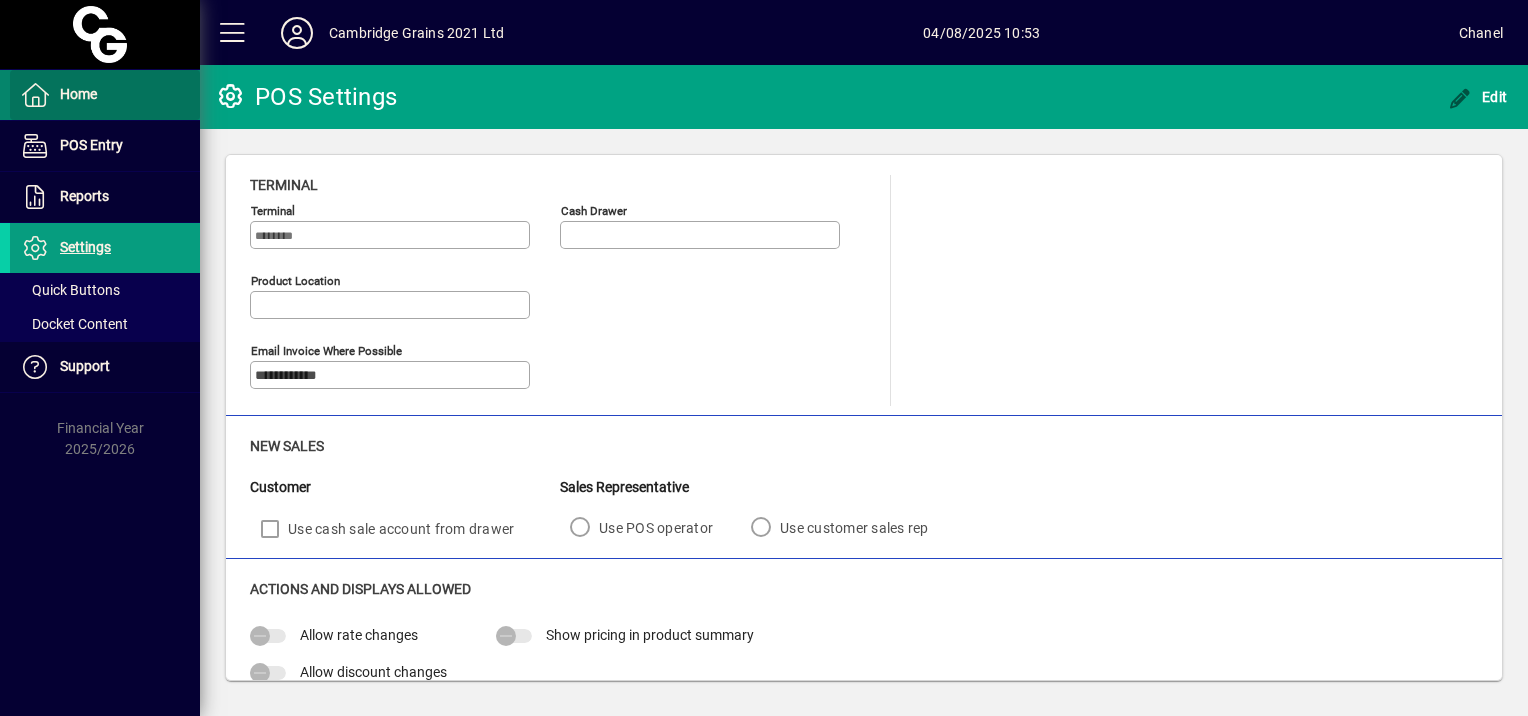 click on "Home" at bounding box center [78, 94] 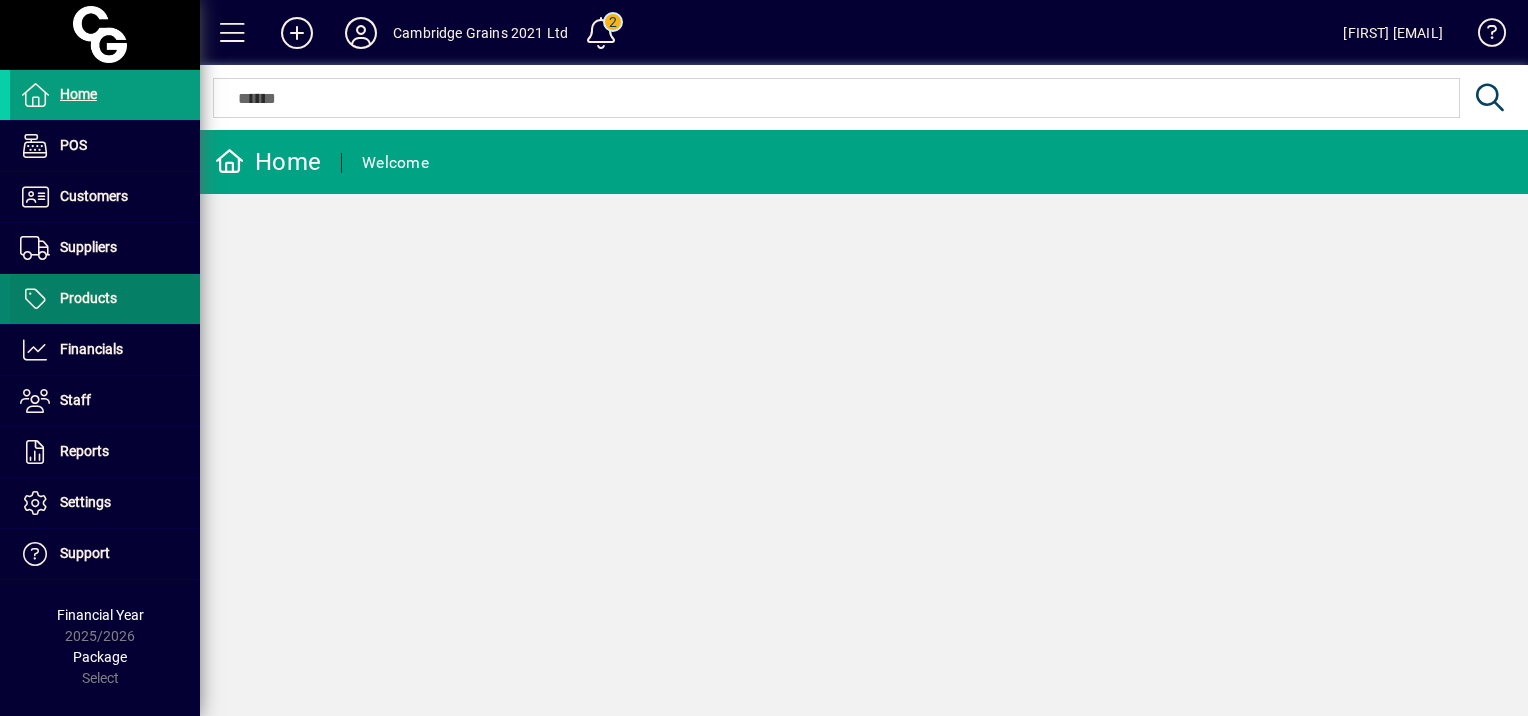 click at bounding box center [105, 299] 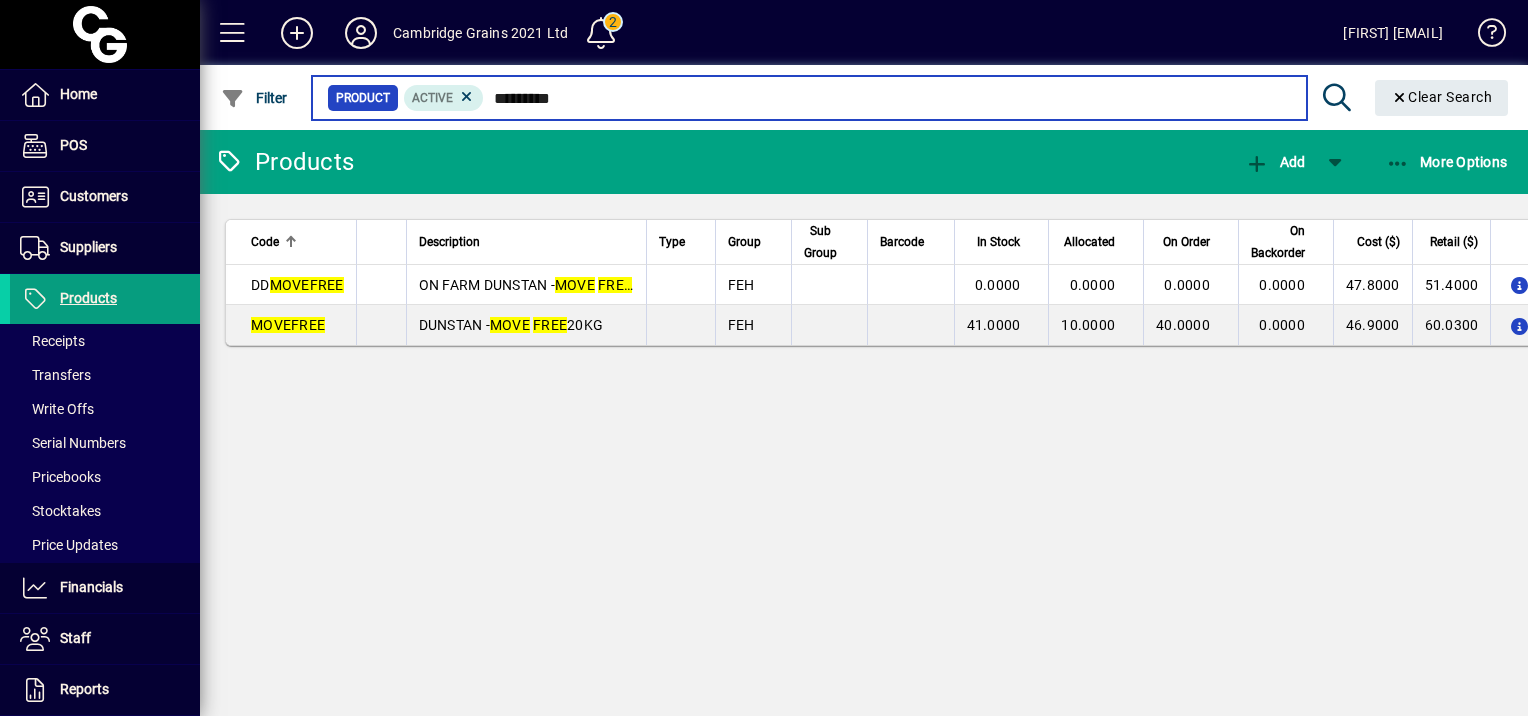drag, startPoint x: 583, startPoint y: 100, endPoint x: 491, endPoint y: 78, distance: 94.59387 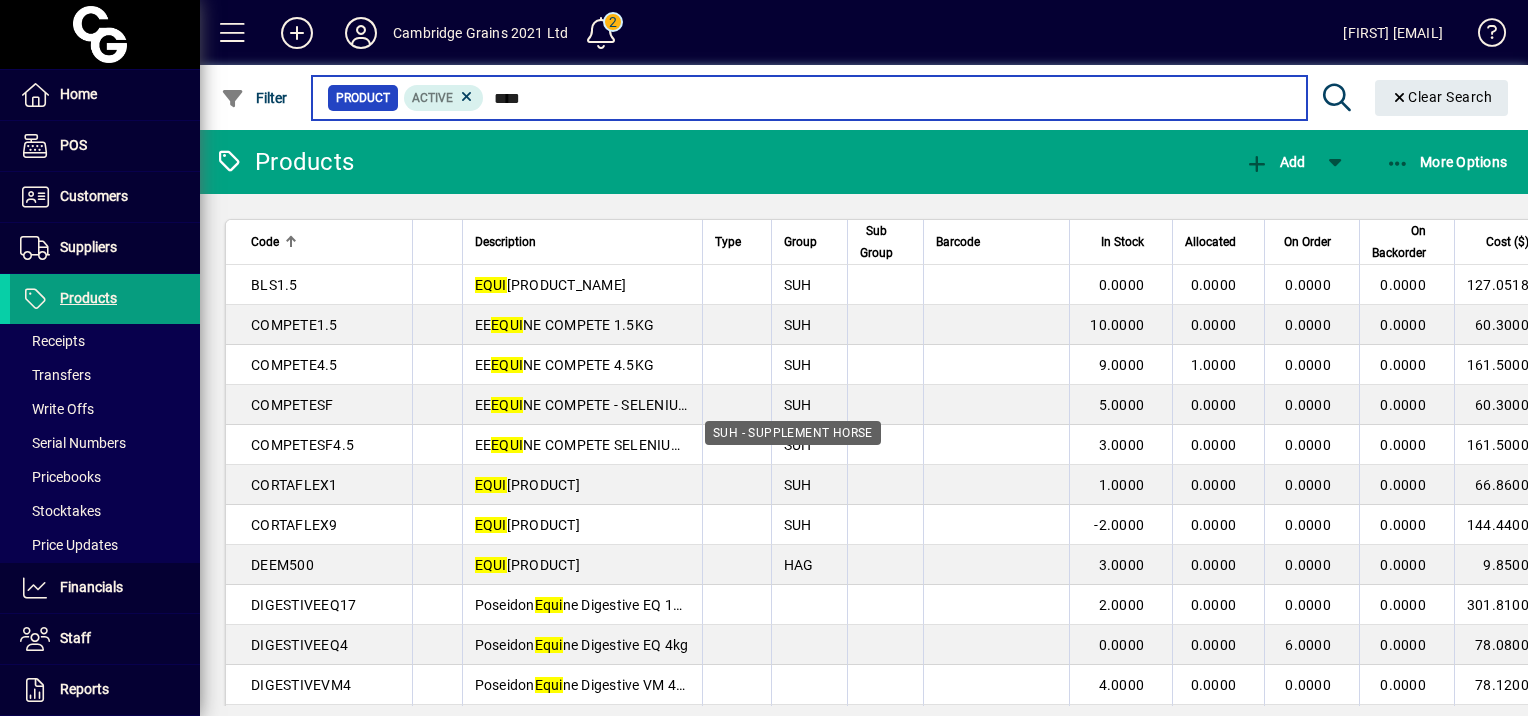 scroll, scrollTop: 600, scrollLeft: 0, axis: vertical 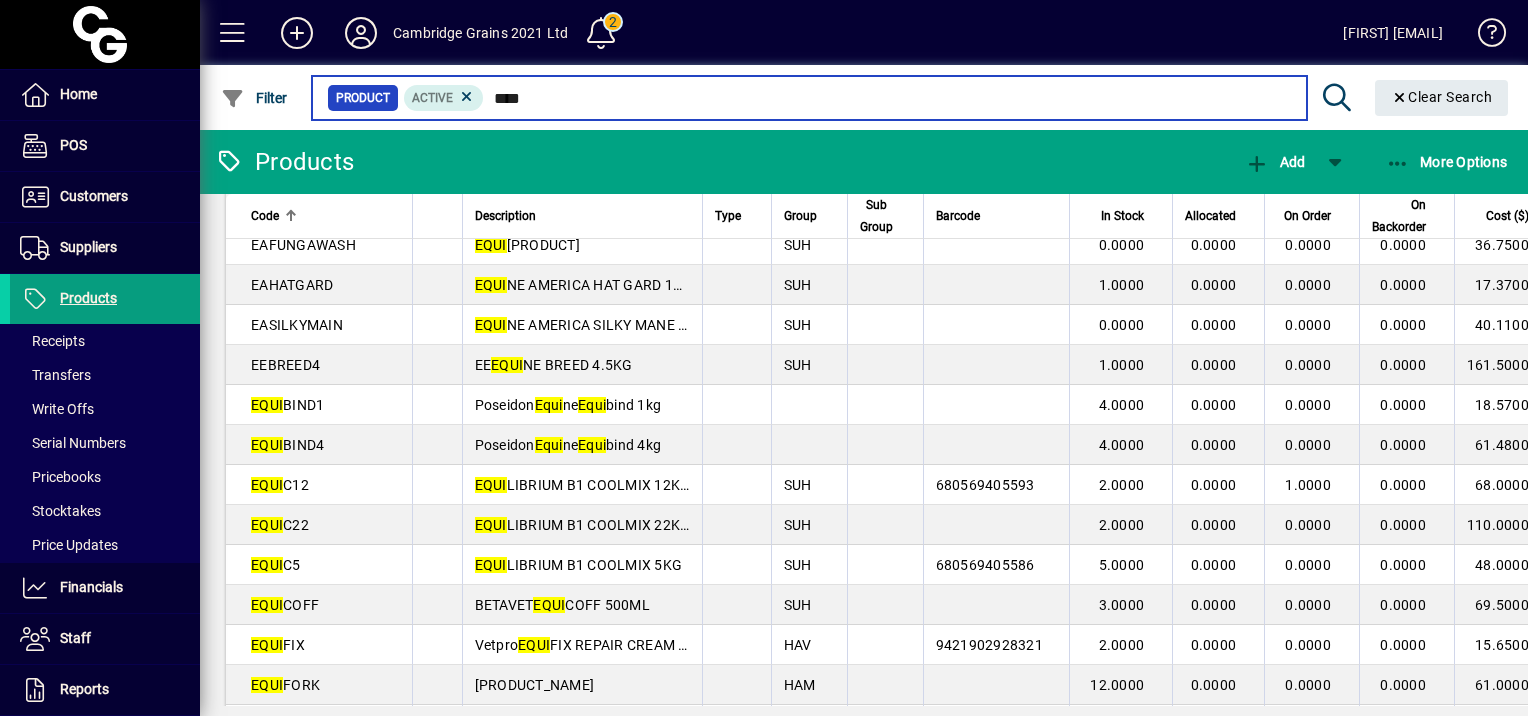 drag, startPoint x: 527, startPoint y: 96, endPoint x: 503, endPoint y: 96, distance: 24 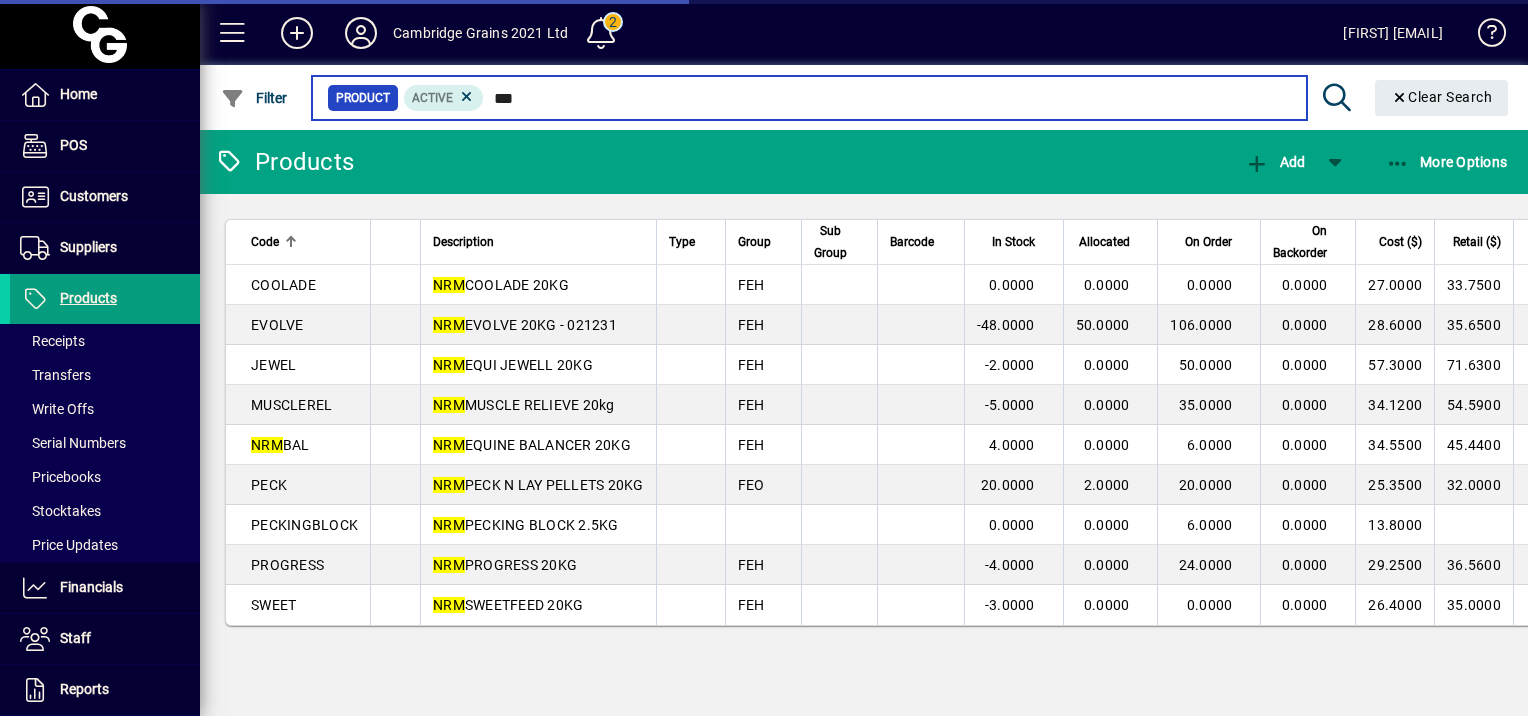 scroll, scrollTop: 0, scrollLeft: 0, axis: both 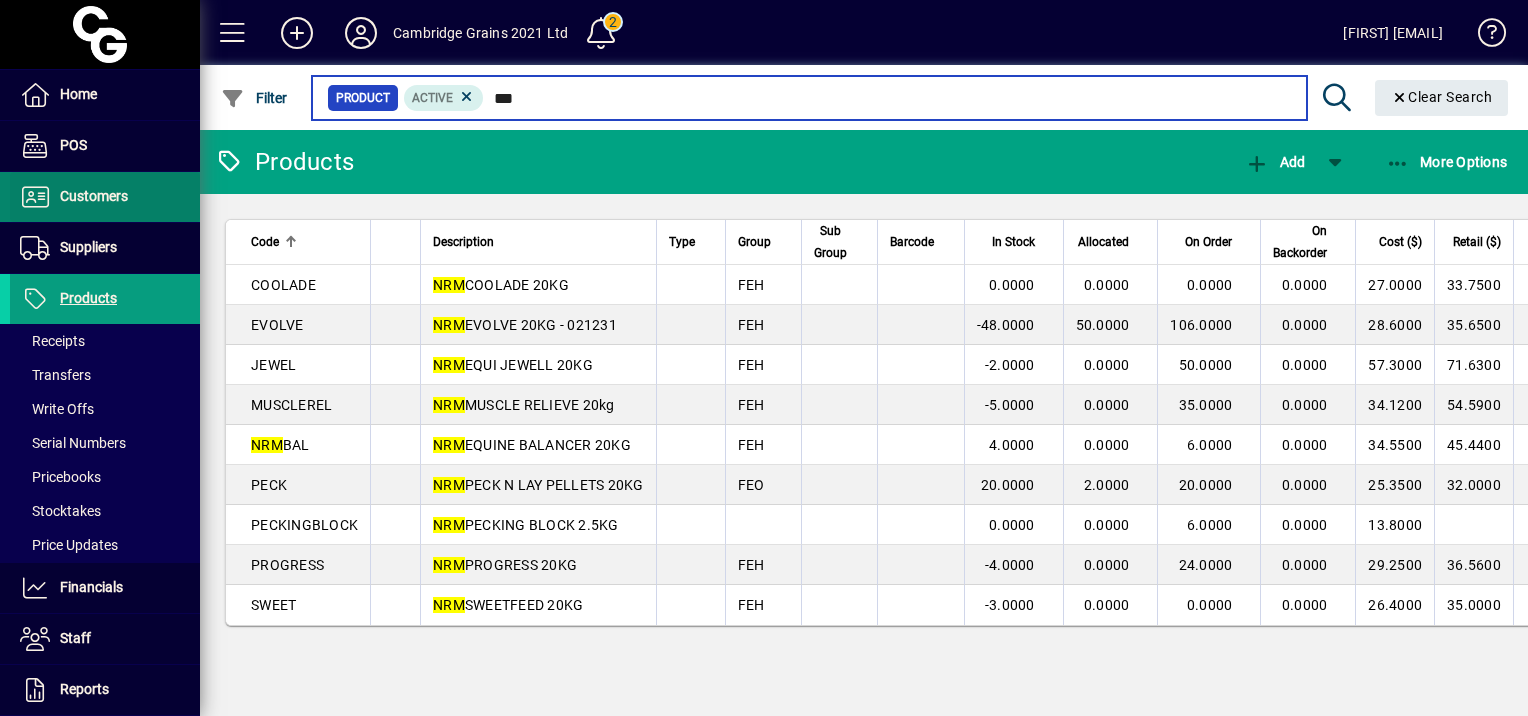 type on "***" 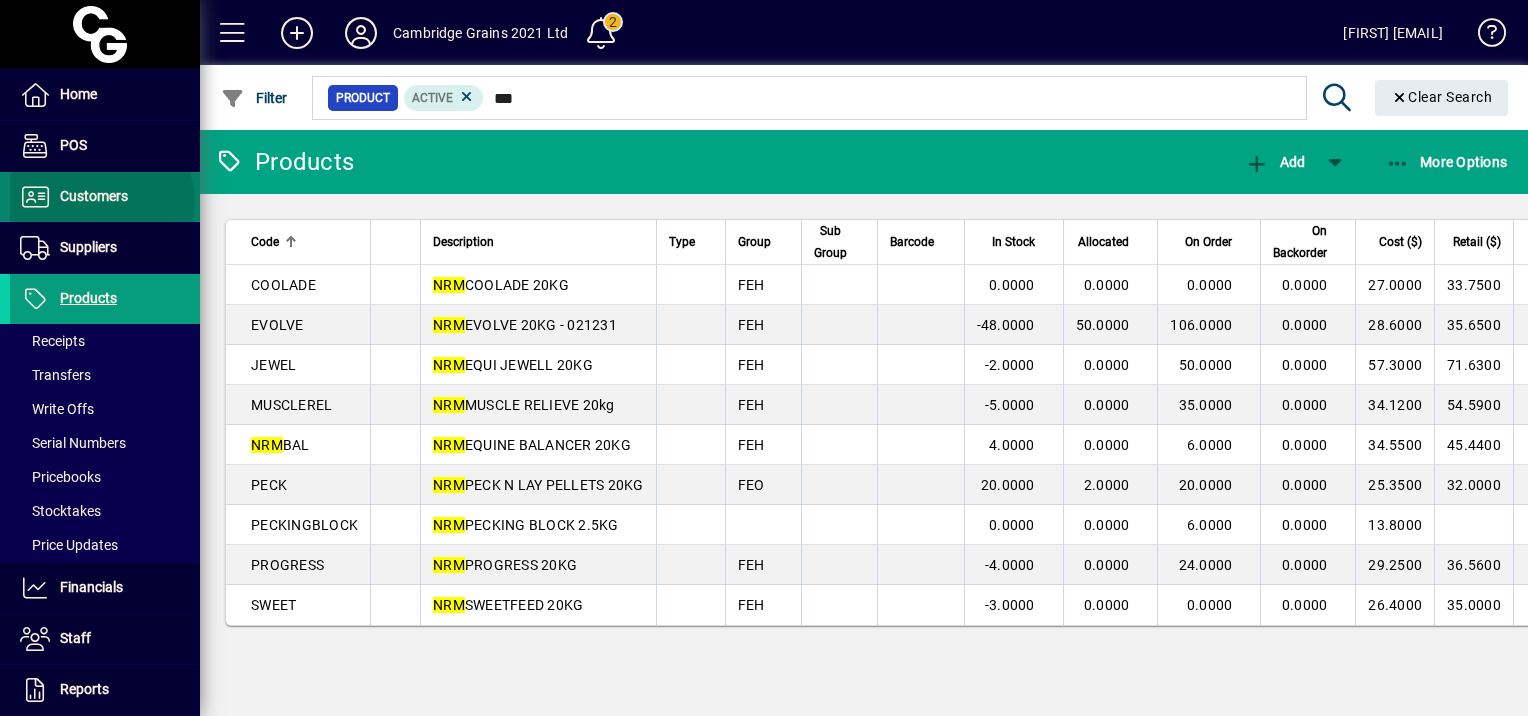 click on "Customers" at bounding box center [69, 197] 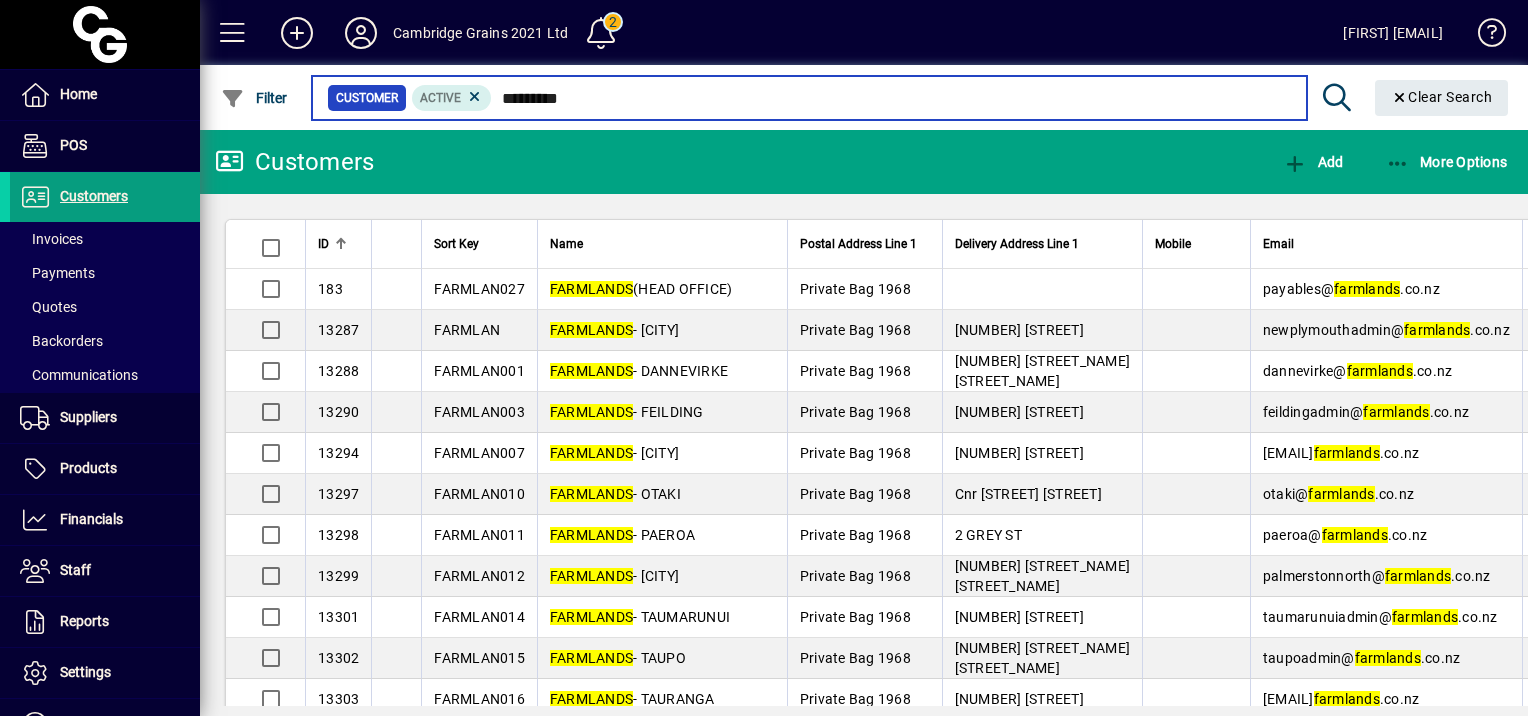 type on "*********" 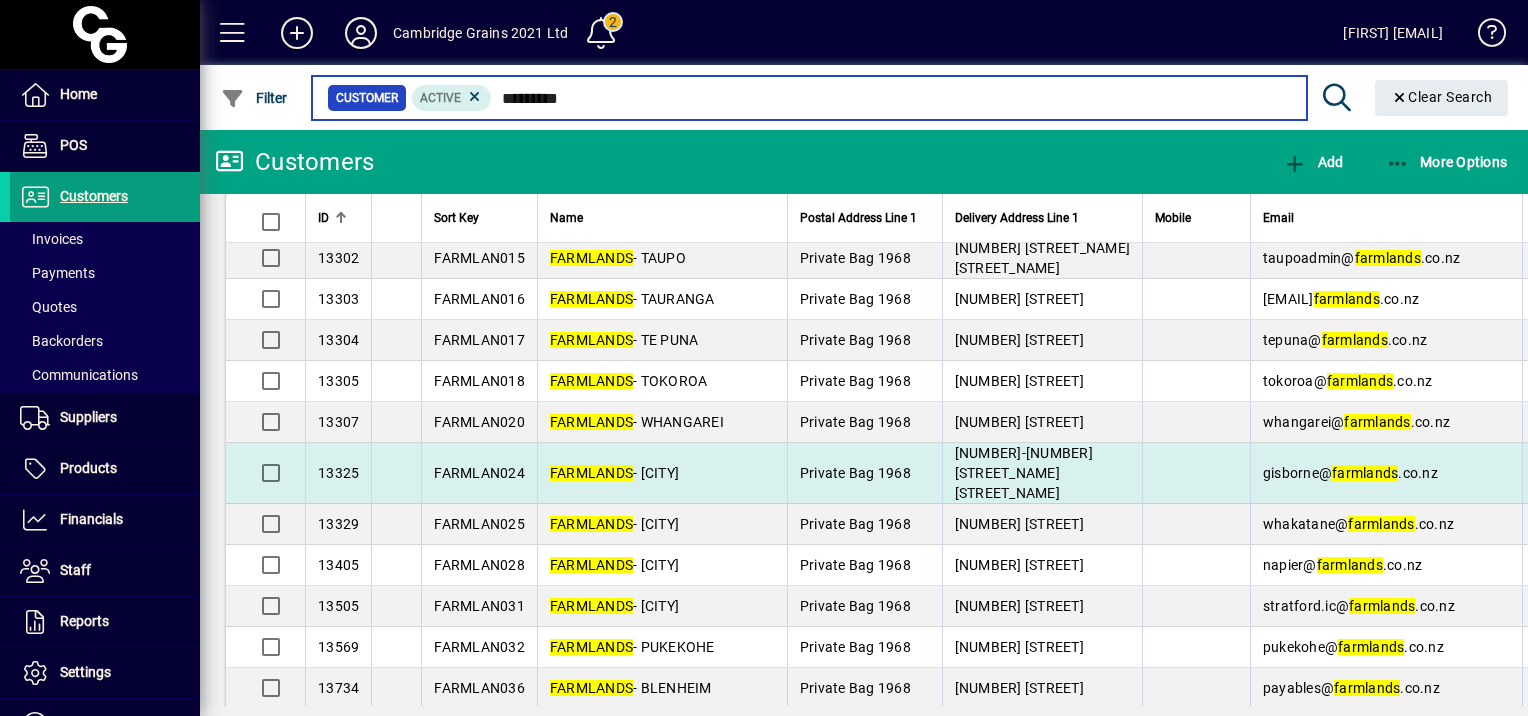 scroll, scrollTop: 500, scrollLeft: 0, axis: vertical 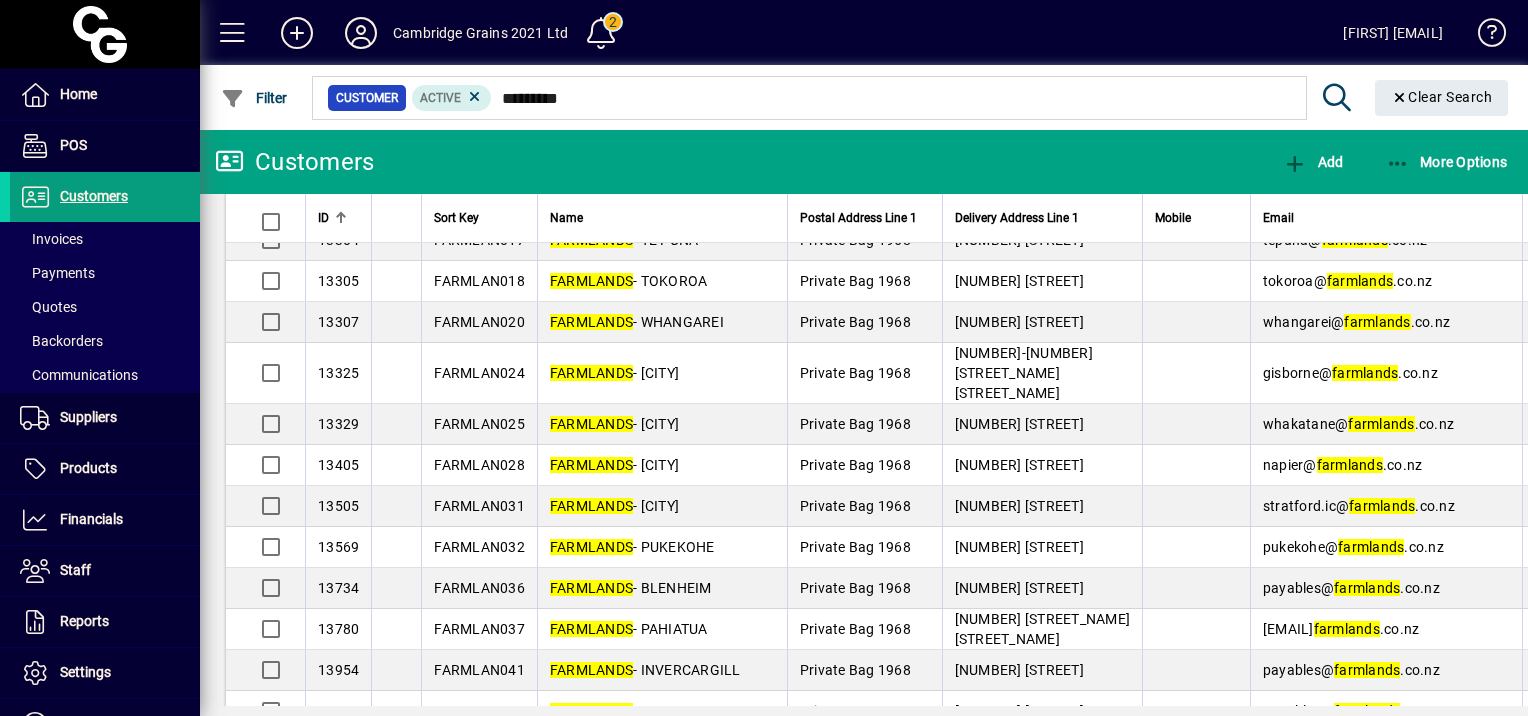 click on "FARMLANDS  - TAURANGA" at bounding box center (632, 199) 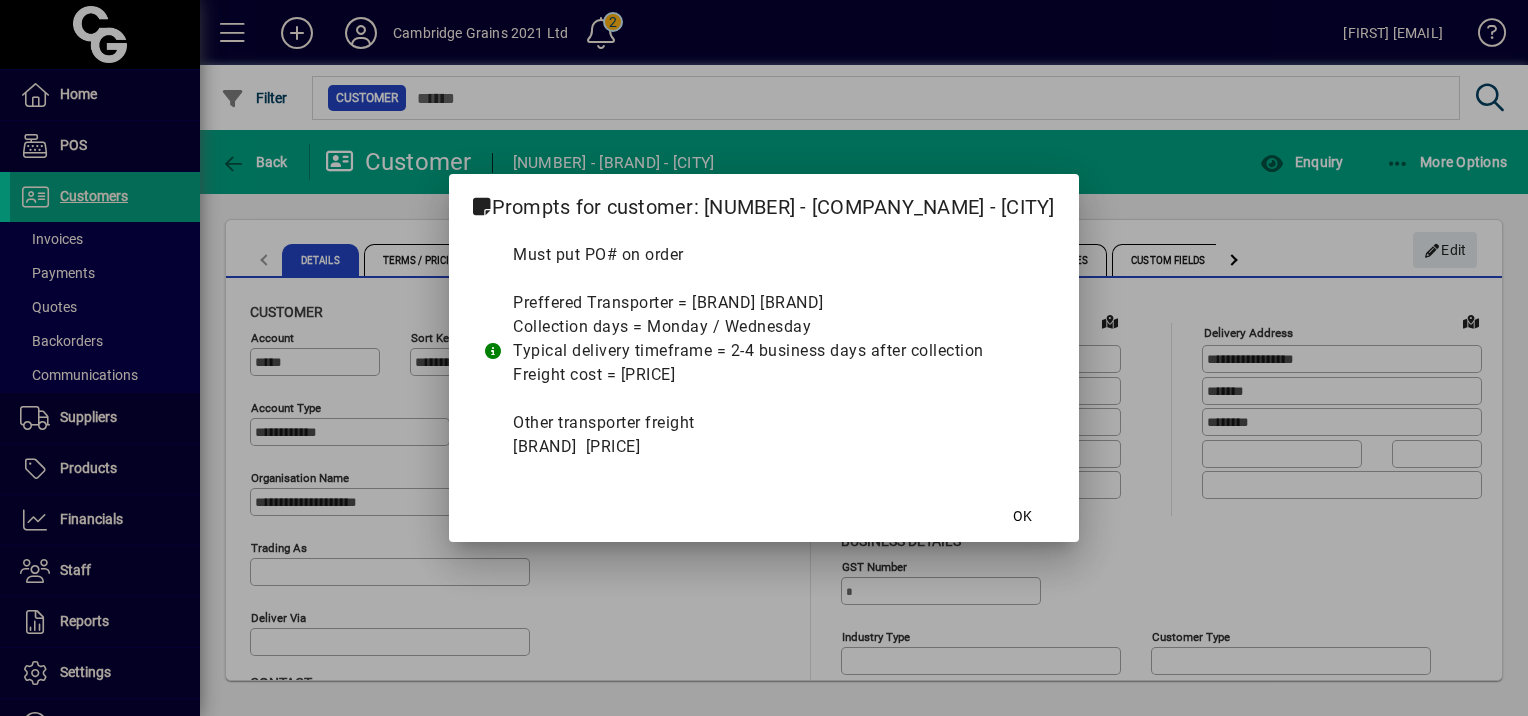 type on "**********" 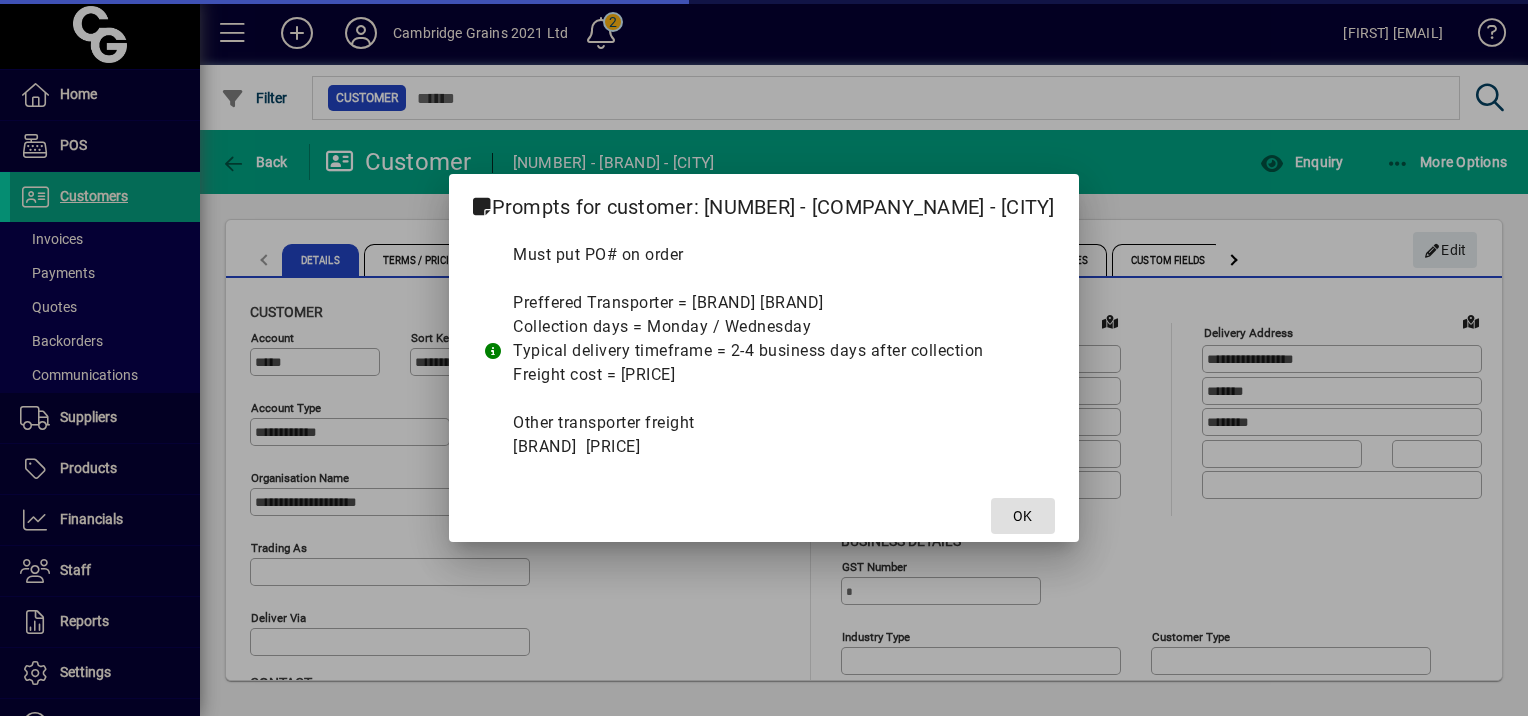 type on "**********" 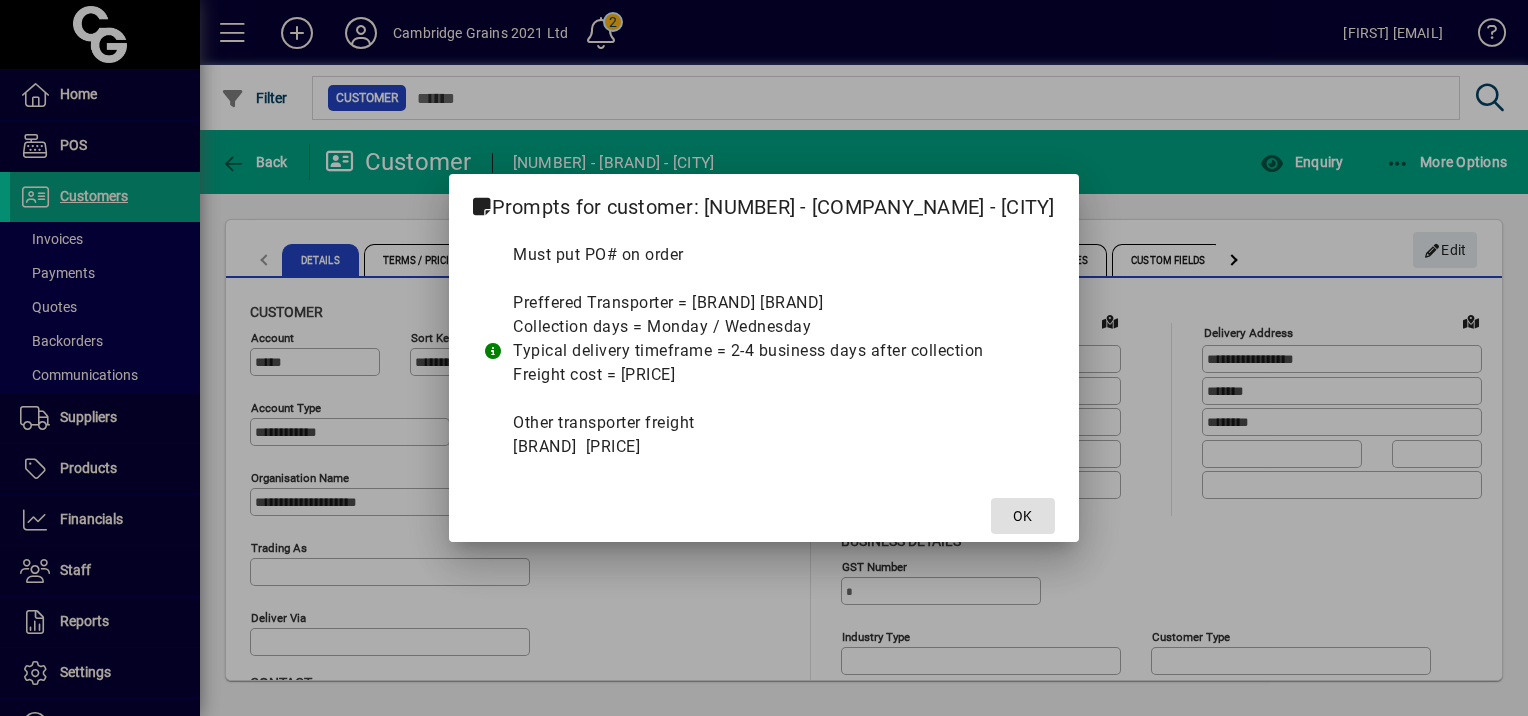 click 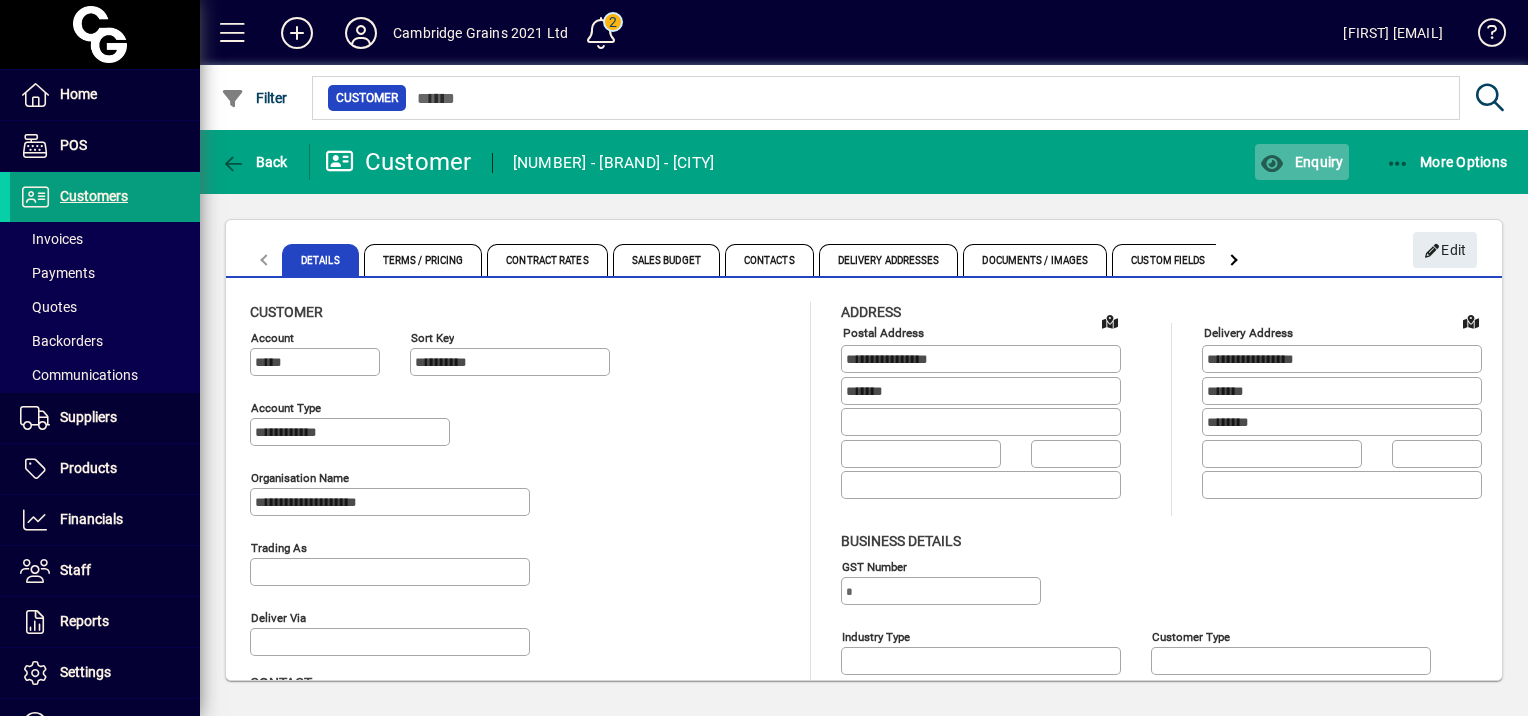 click on "Enquiry" 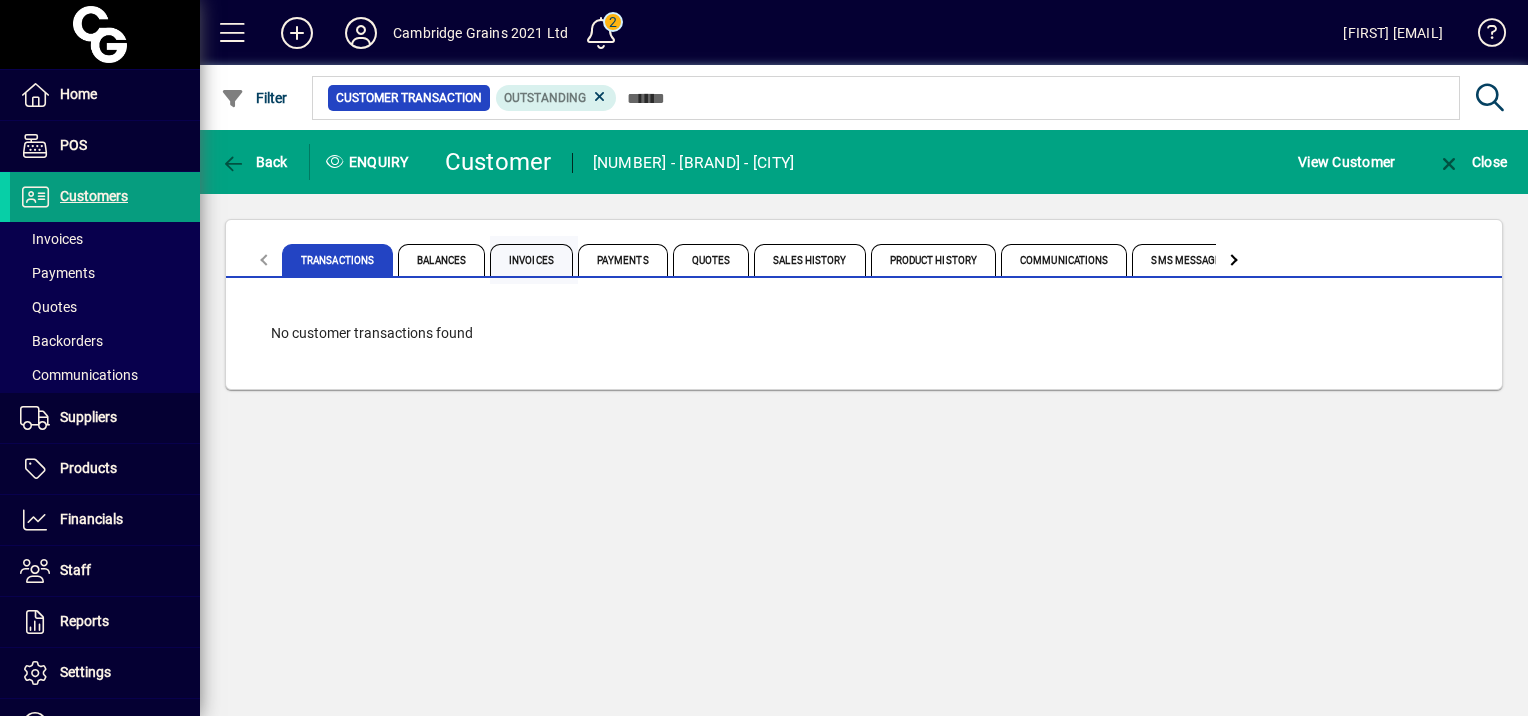 click on "Invoices" at bounding box center (531, 260) 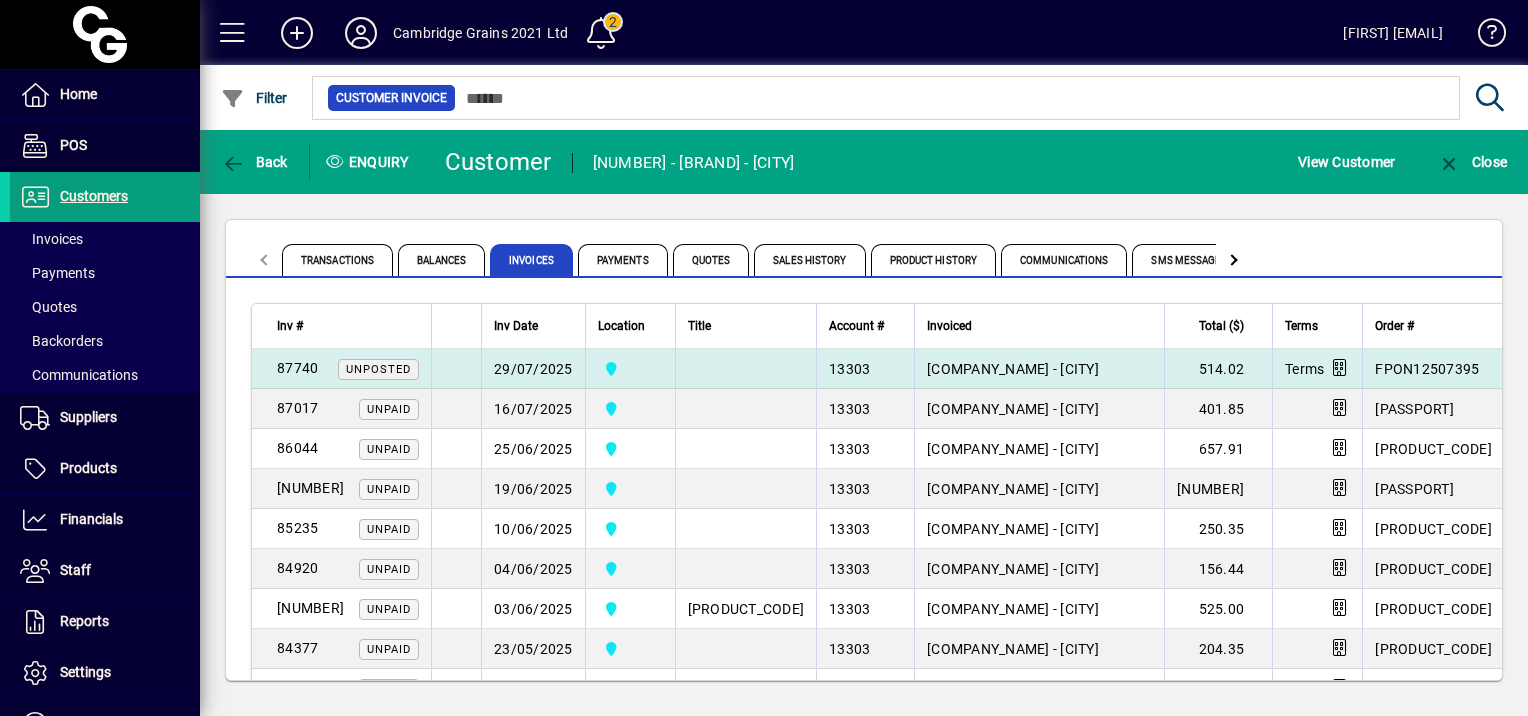 click on "29/07/2025" at bounding box center (533, 369) 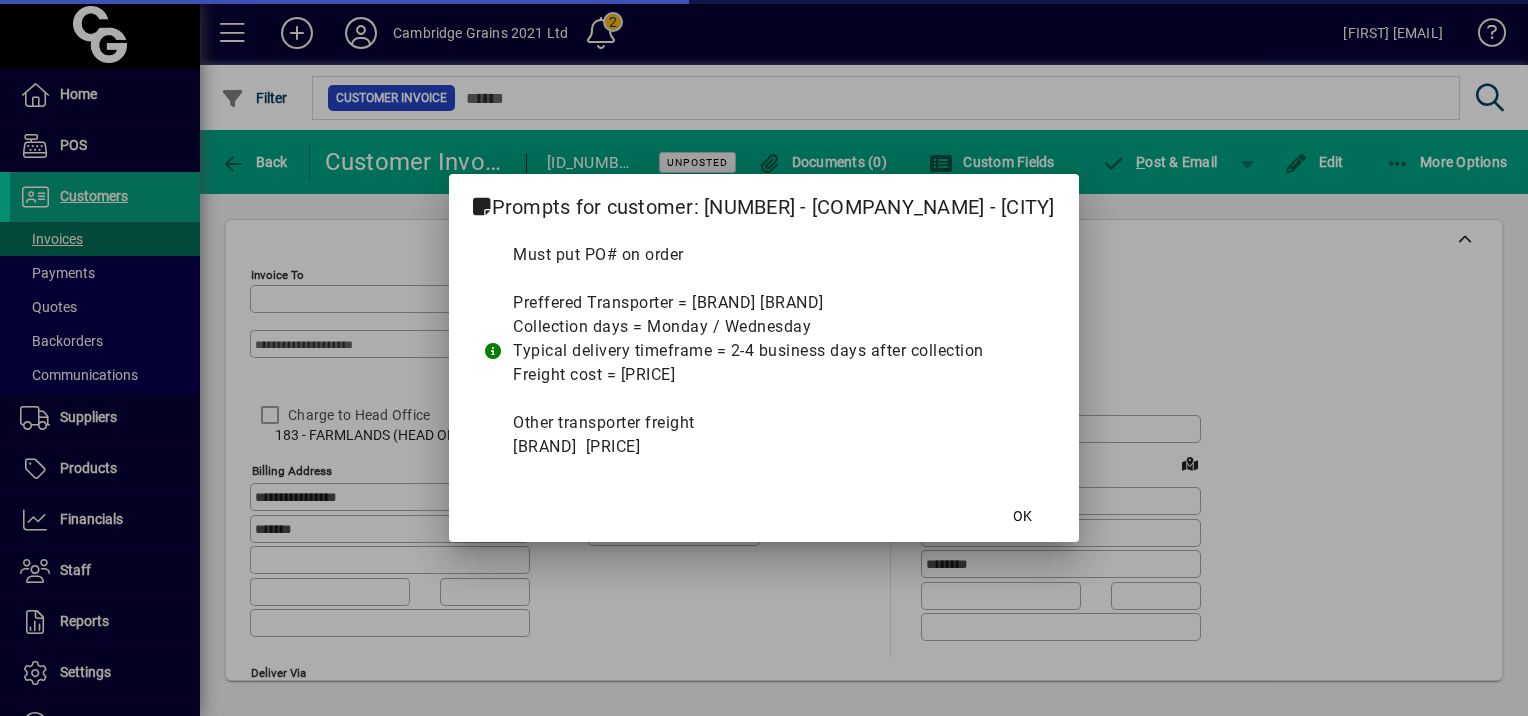 type on "**********" 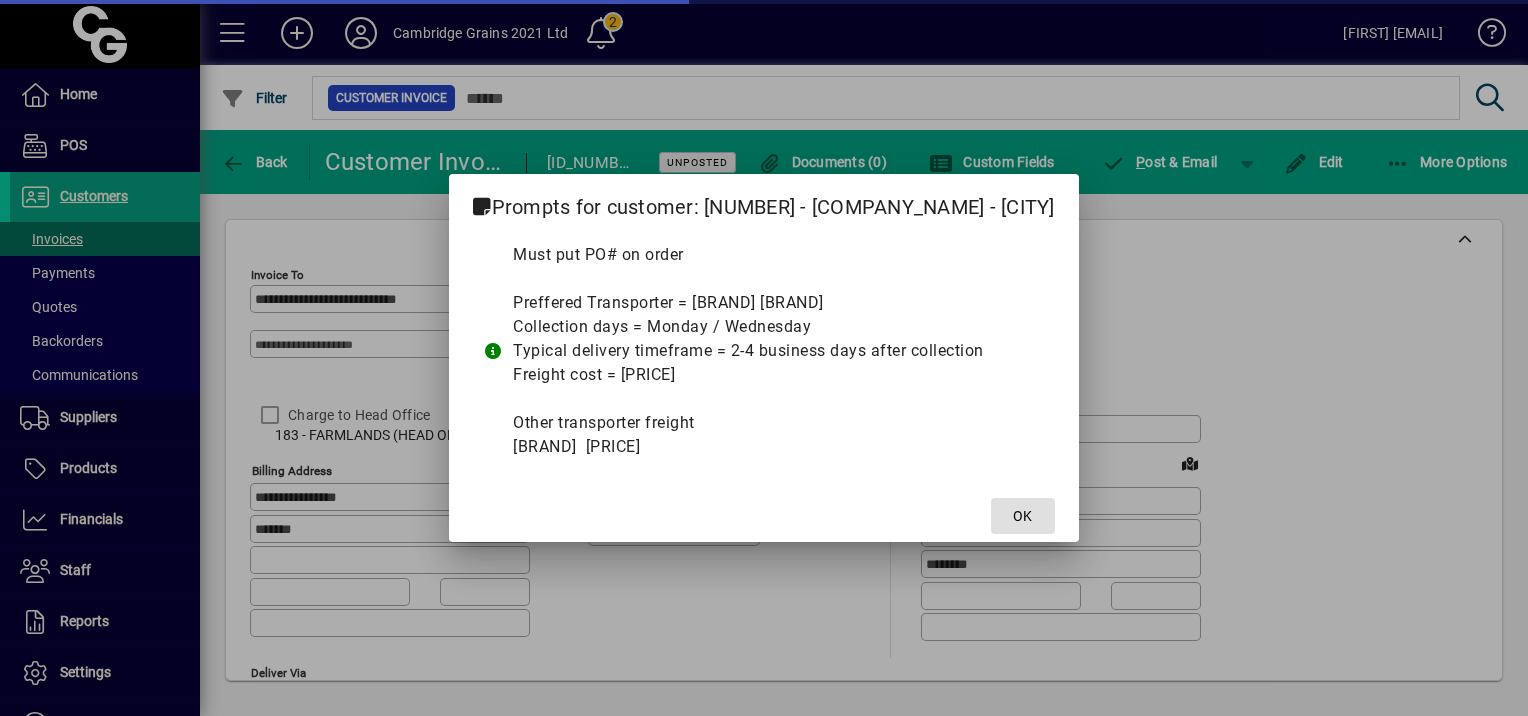 click on "OK" 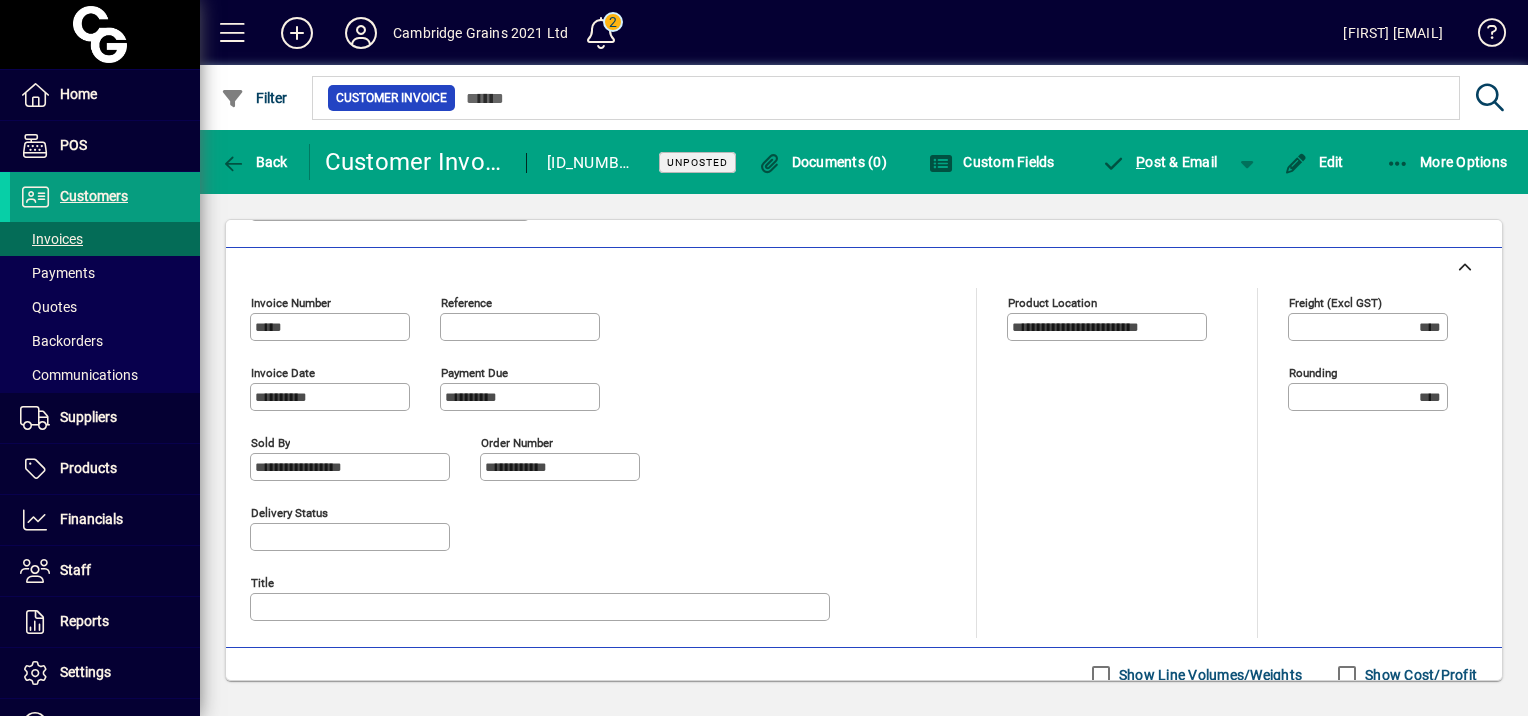 scroll, scrollTop: 1039, scrollLeft: 0, axis: vertical 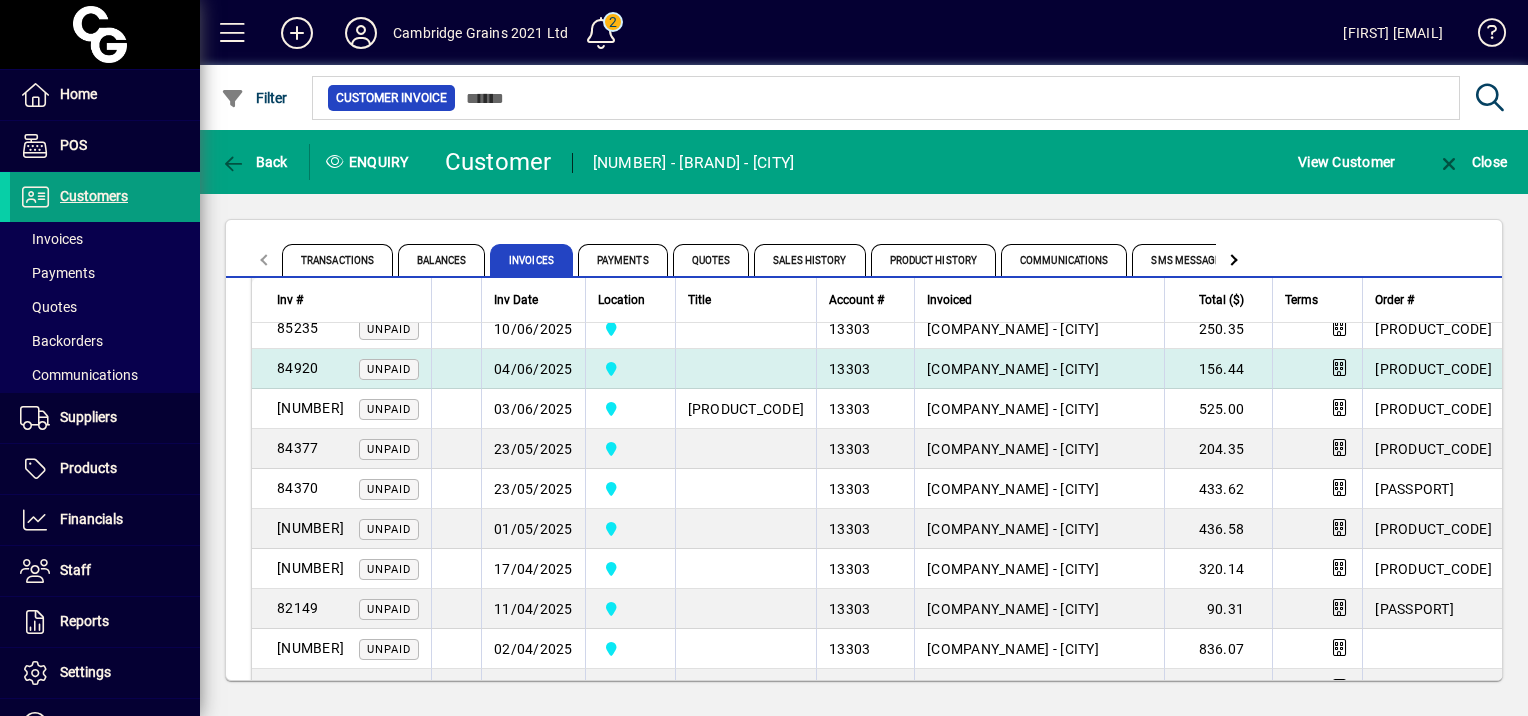 click on "04/06/2025" at bounding box center (533, 369) 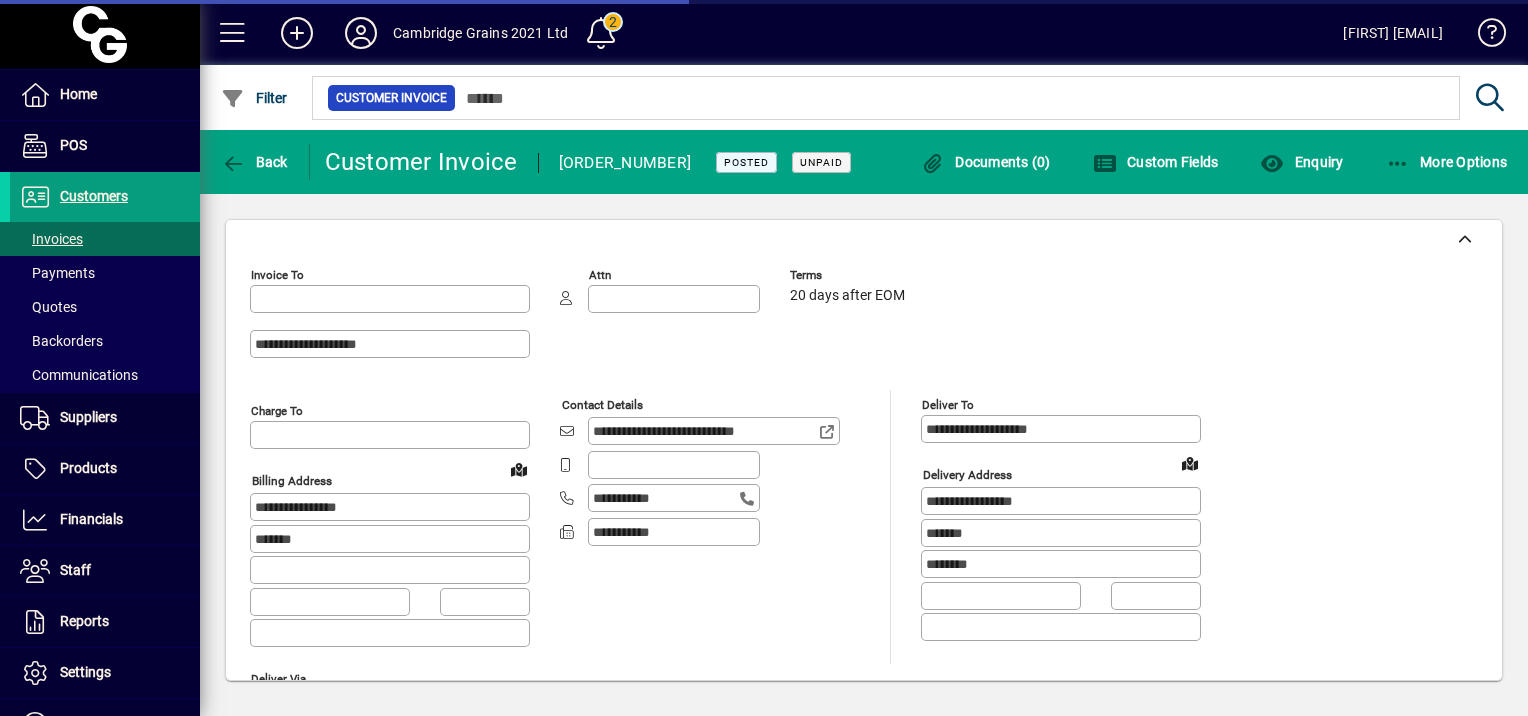 type on "**********" 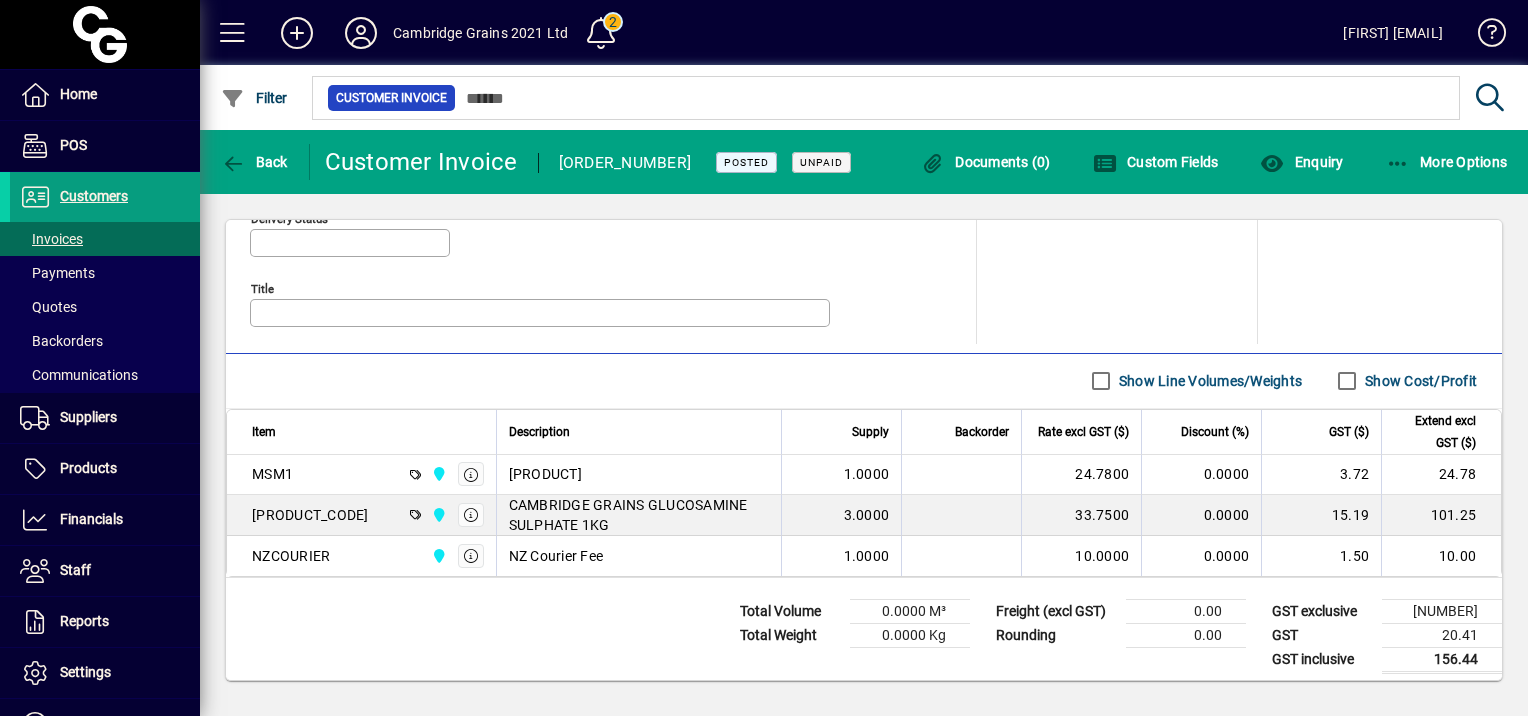 scroll, scrollTop: 1004, scrollLeft: 0, axis: vertical 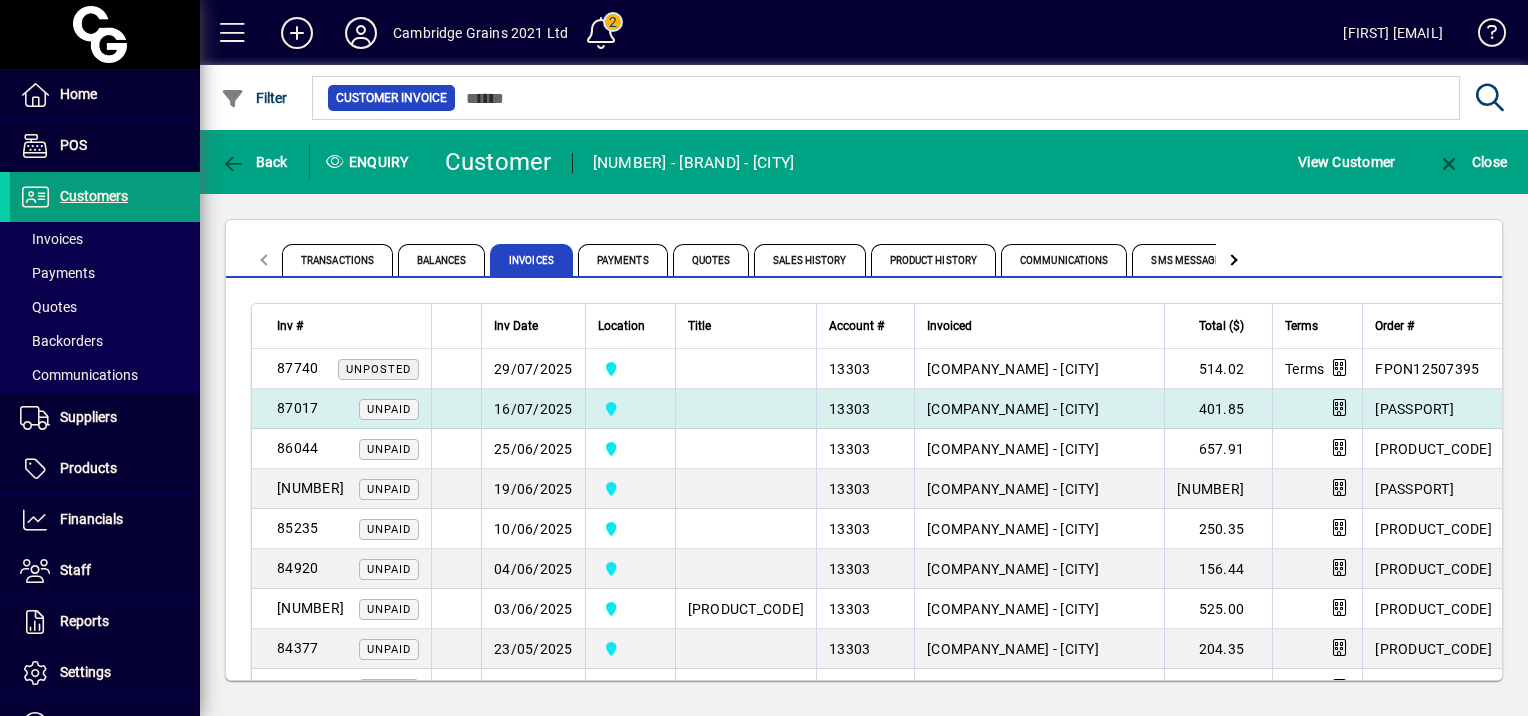 click on "16/07/2025" at bounding box center [533, 409] 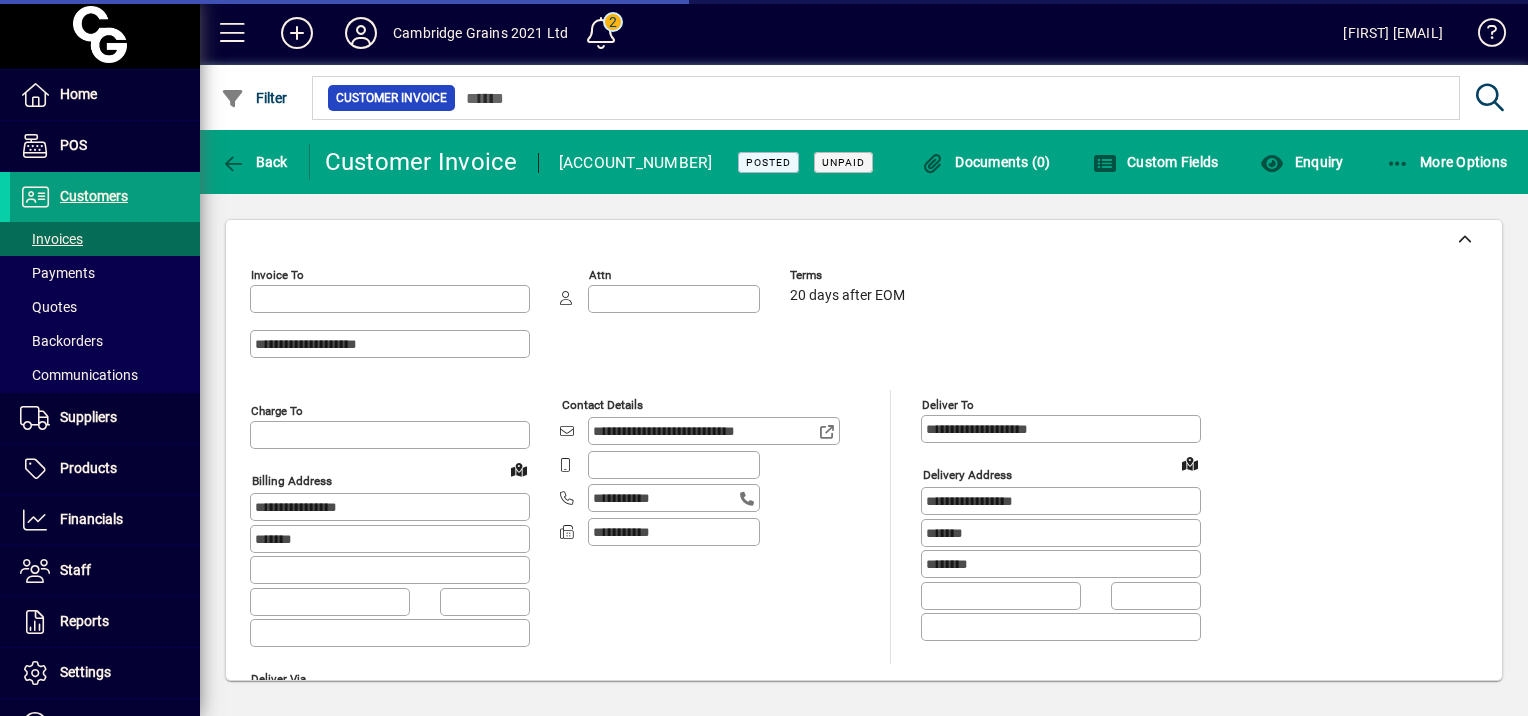 type on "**********" 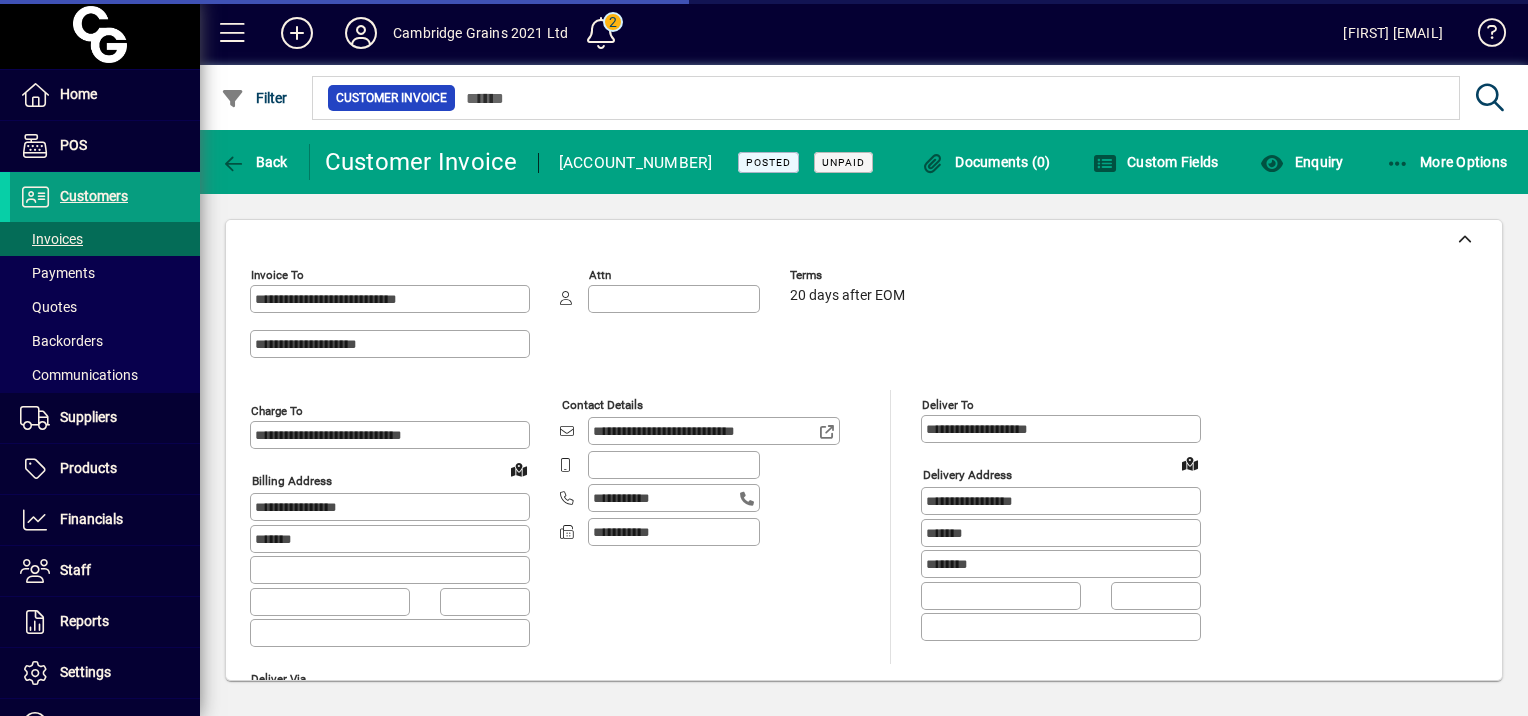 type on "**********" 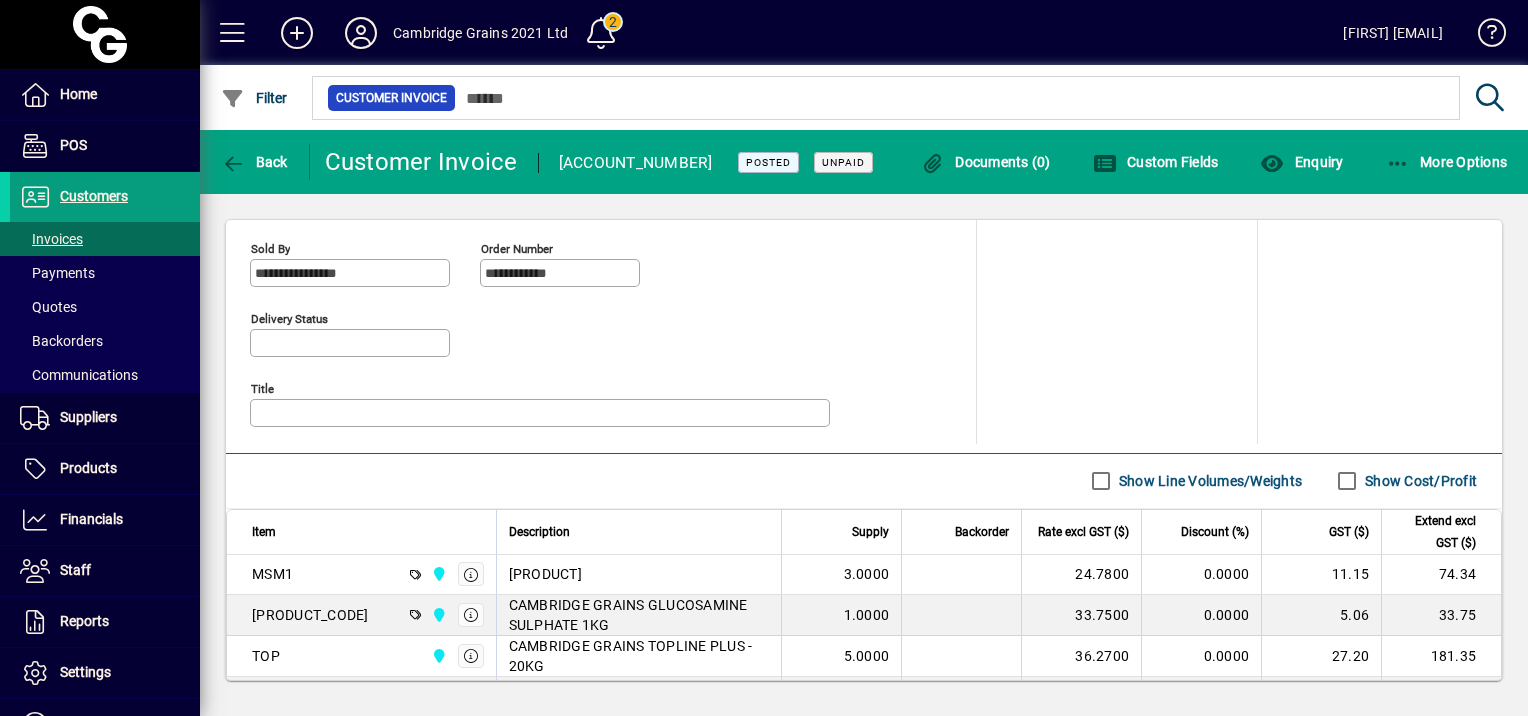 scroll, scrollTop: 1000, scrollLeft: 0, axis: vertical 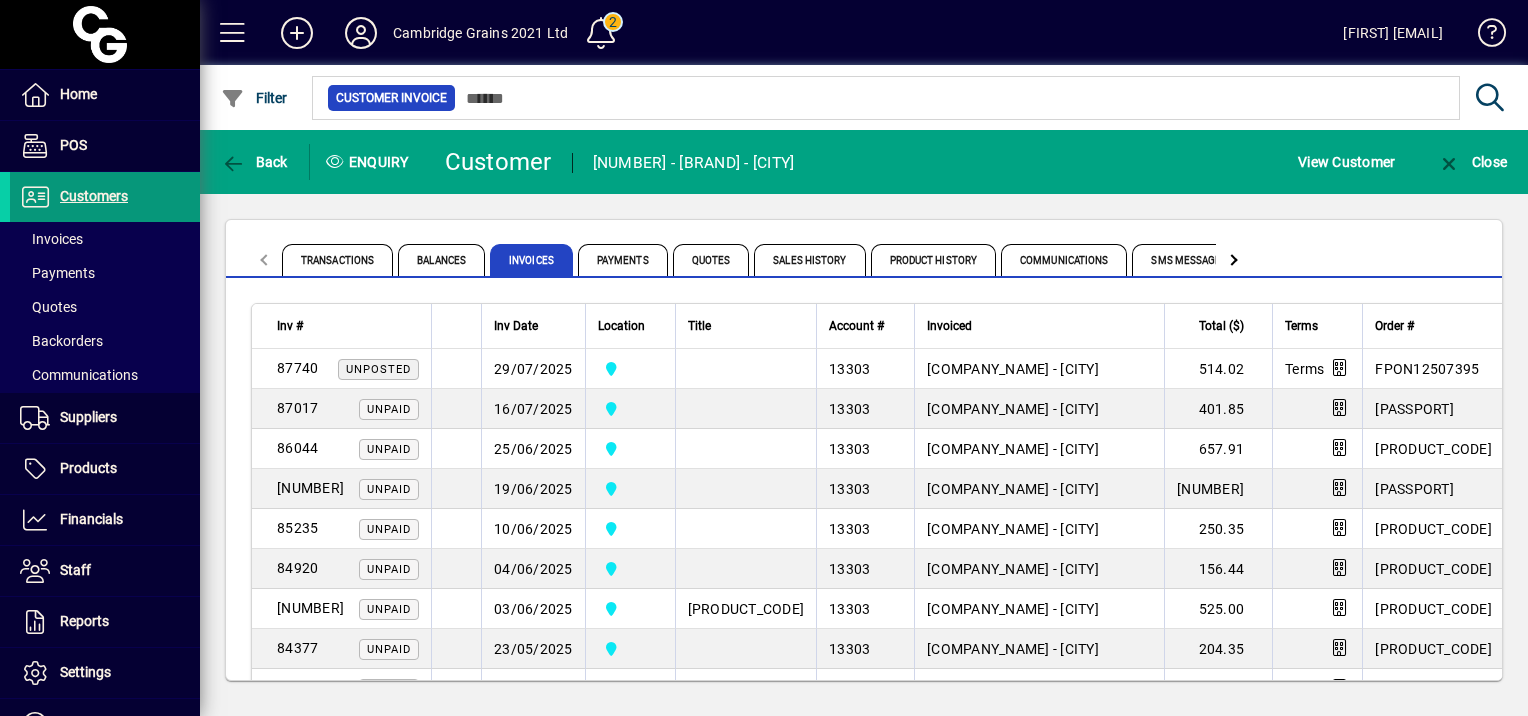click on "Customers" at bounding box center (69, 197) 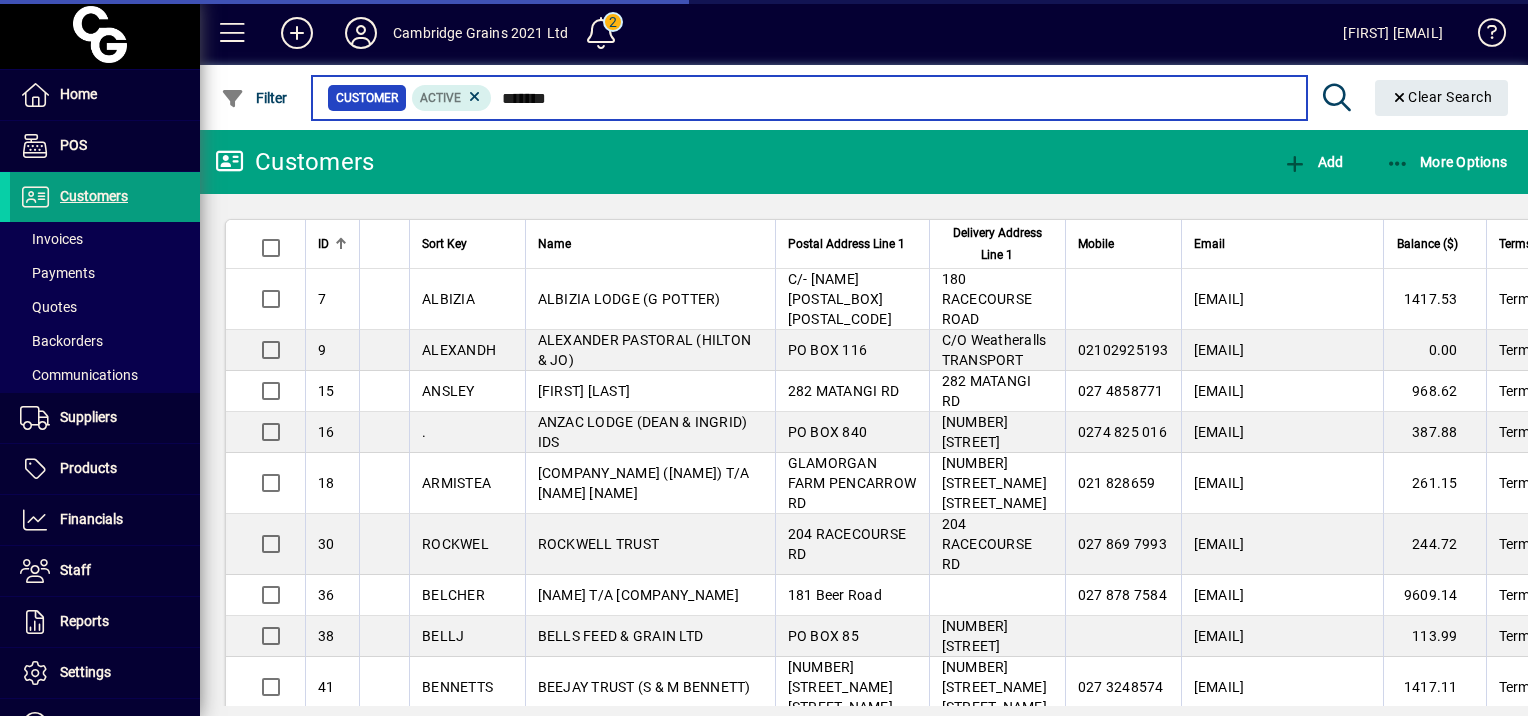type on "*******" 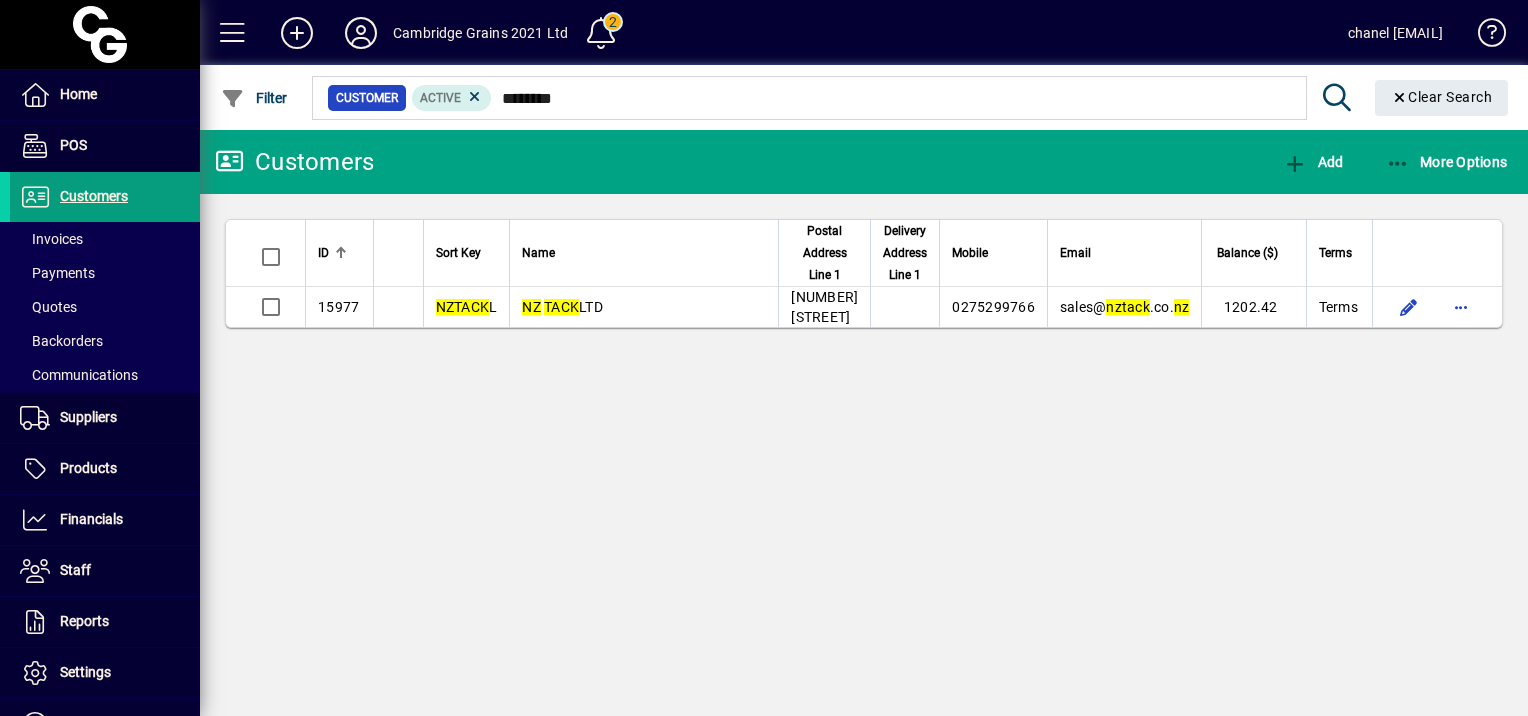 scroll, scrollTop: 0, scrollLeft: 0, axis: both 